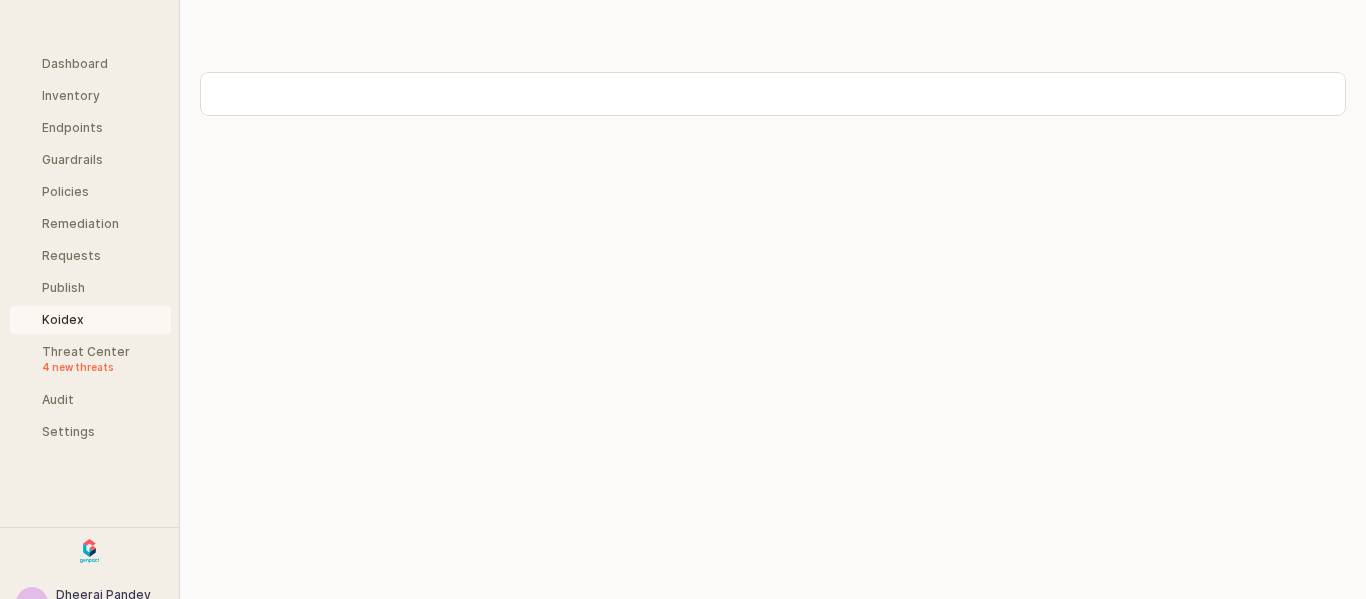 scroll, scrollTop: 0, scrollLeft: 0, axis: both 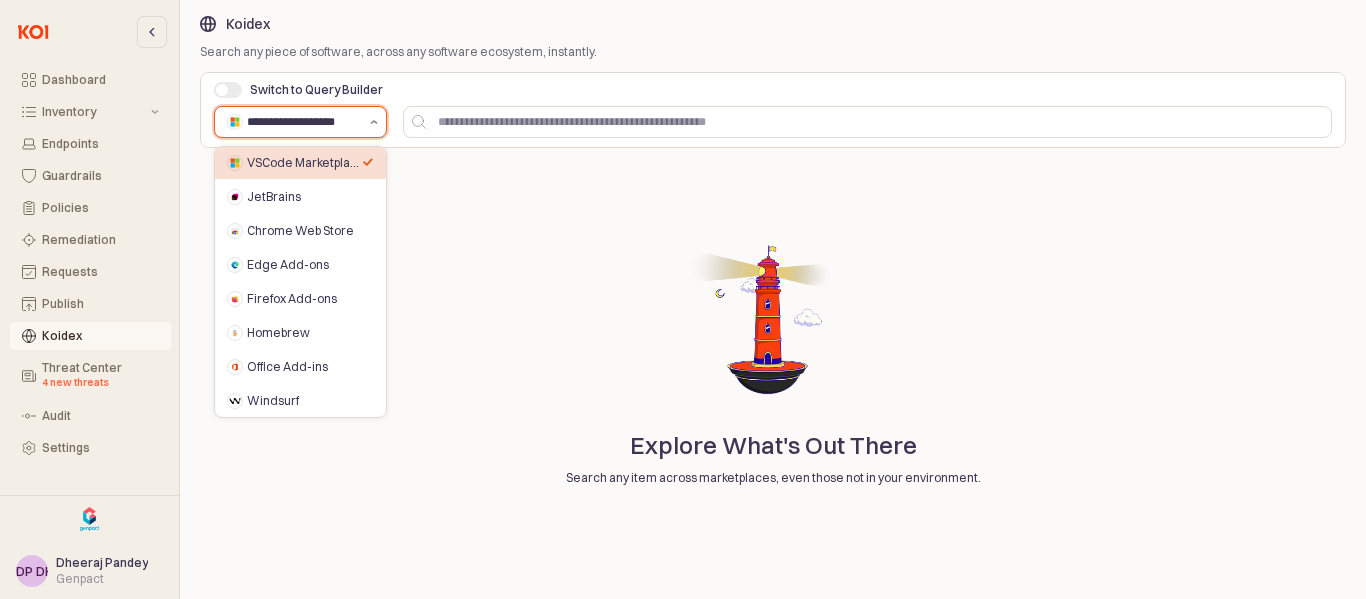 click at bounding box center [374, 122] 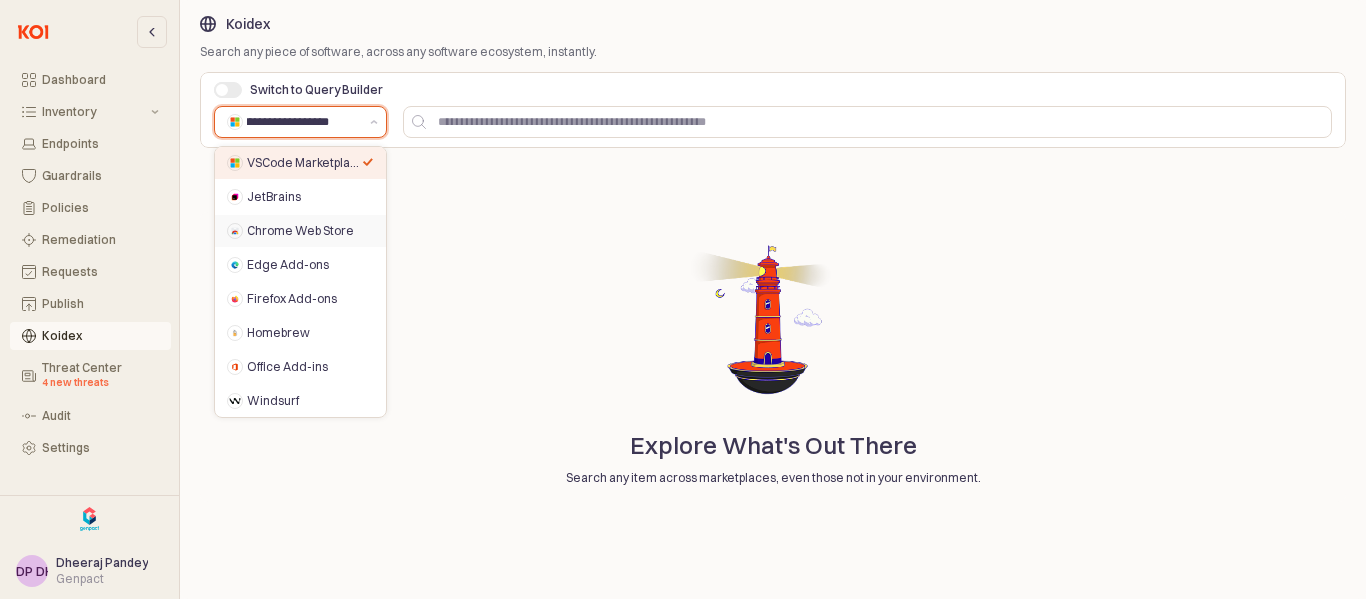 click on "Chrome Web Store" at bounding box center (304, 231) 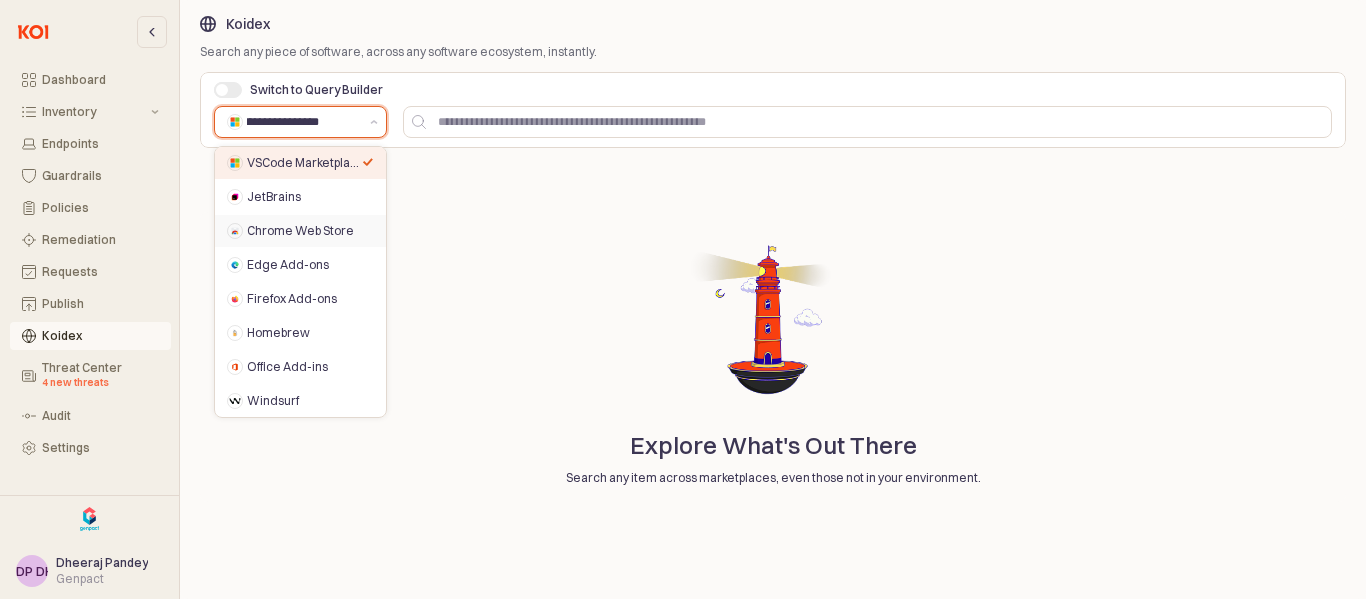 scroll, scrollTop: 0, scrollLeft: 0, axis: both 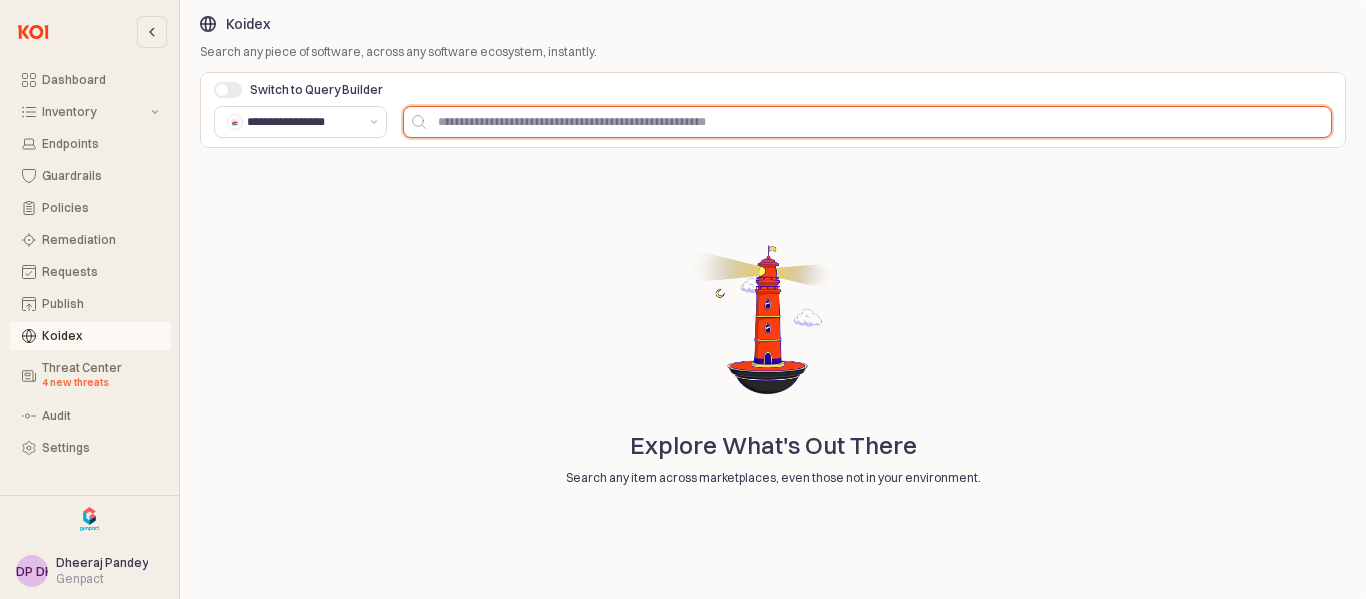 click at bounding box center (878, 122) 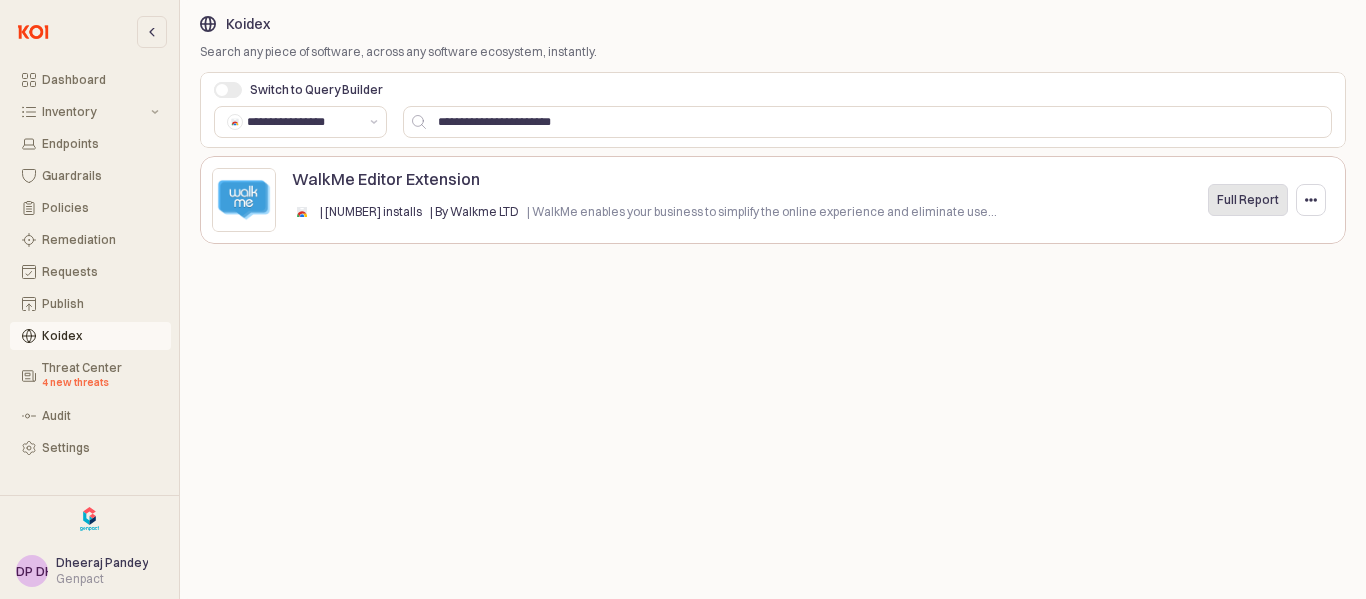 click on "Full Report" at bounding box center [1248, 200] 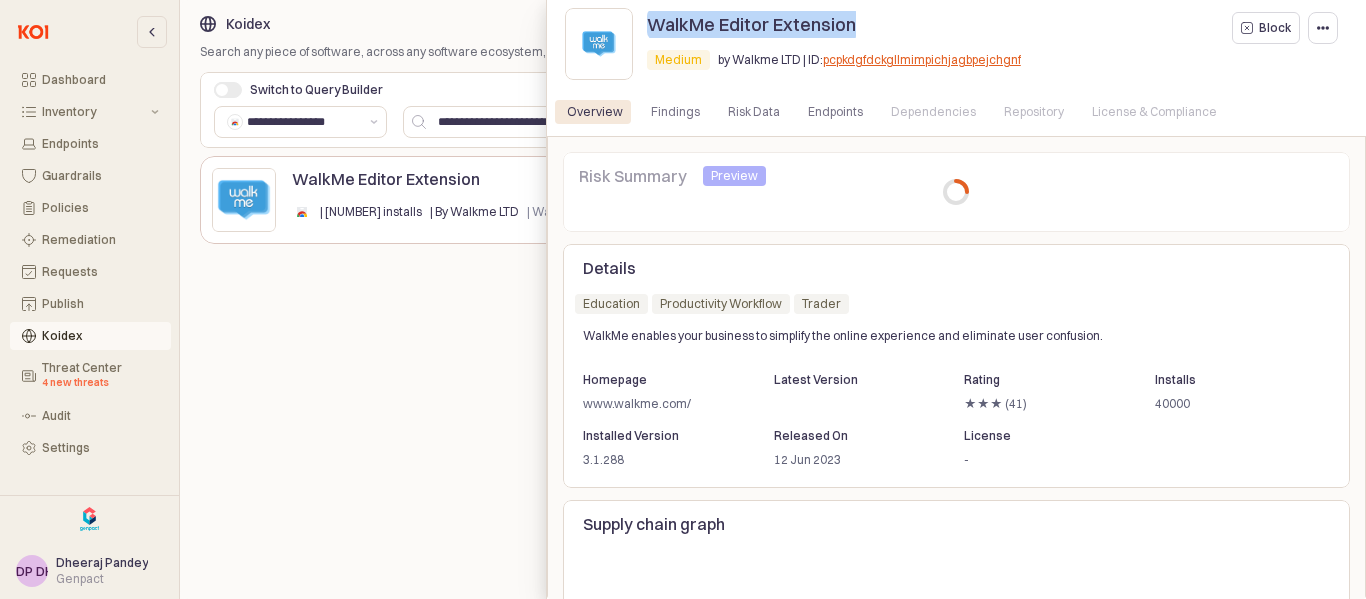 drag, startPoint x: 859, startPoint y: 24, endPoint x: 650, endPoint y: 25, distance: 209.0024 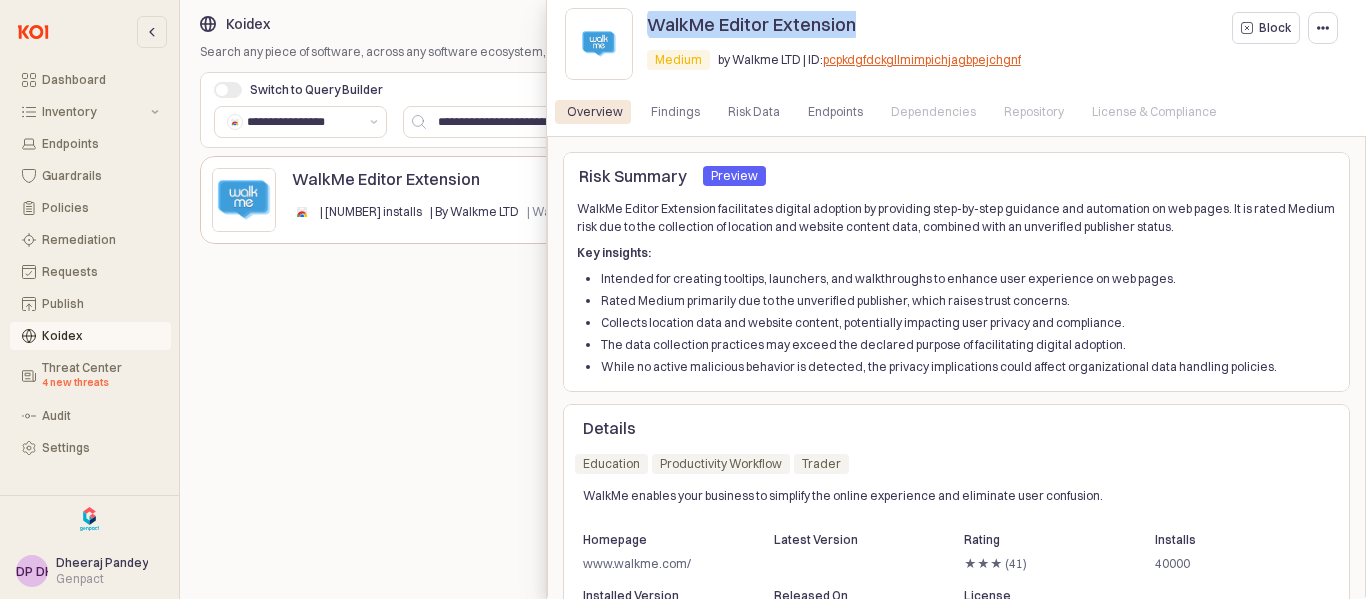 copy on "WalkMe Editor Extension" 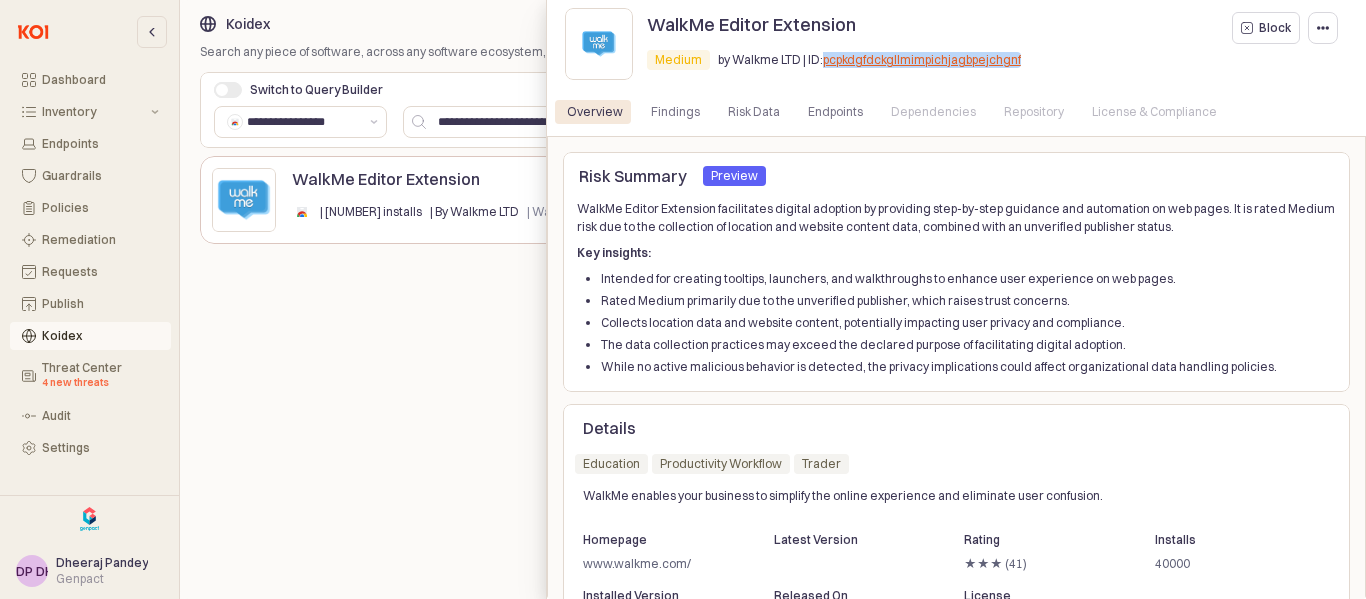 drag, startPoint x: 1023, startPoint y: 57, endPoint x: 823, endPoint y: 70, distance: 200.42206 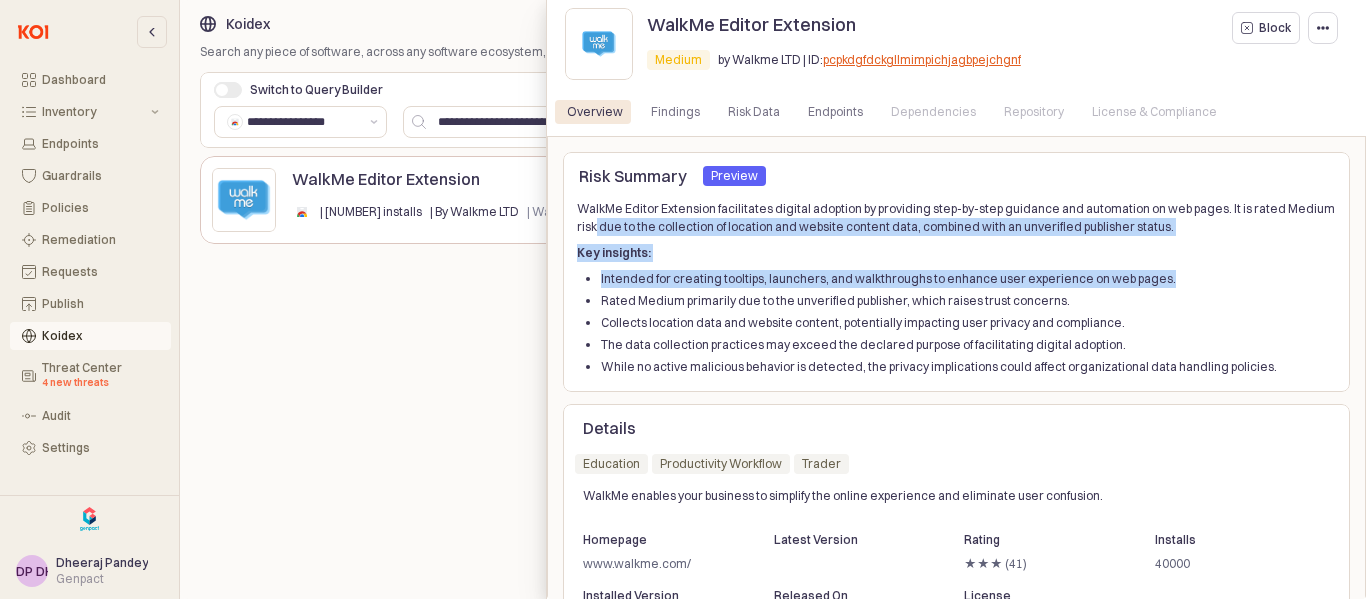 drag, startPoint x: 1365, startPoint y: 197, endPoint x: 1365, endPoint y: 268, distance: 71 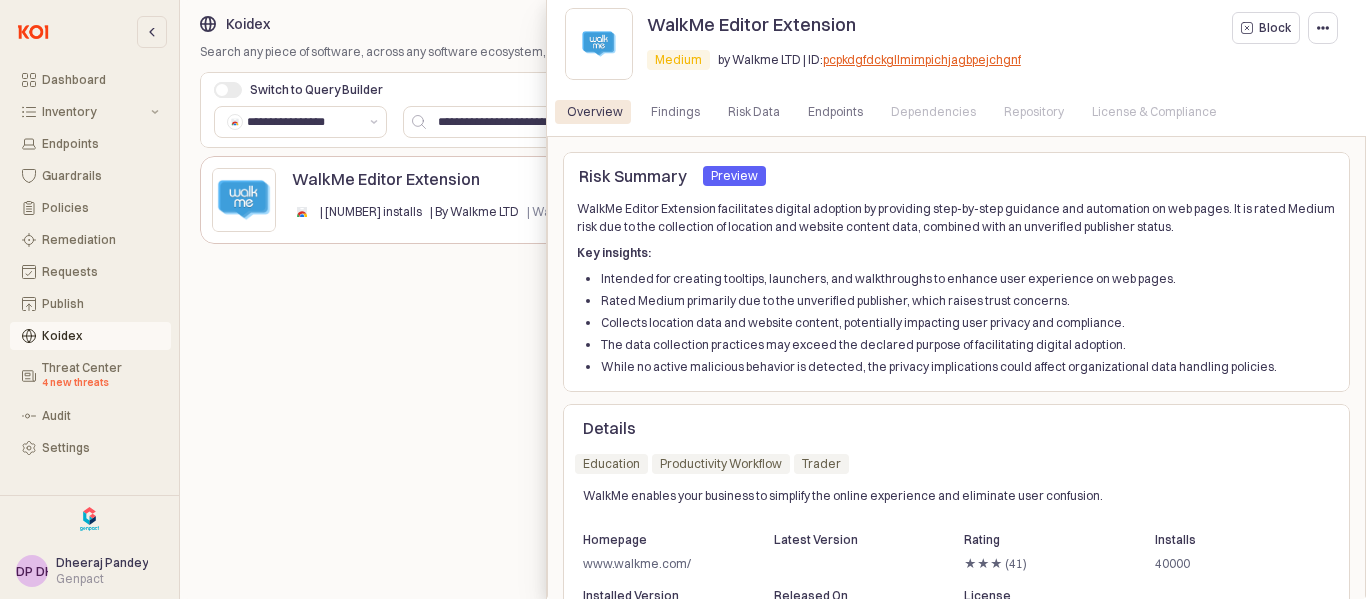 click on "Risk Summary Preview Preview WalkMe Editor Extension facilitates digital adoption by providing step-by-step guidance and automation on web pages. It is rated Medium risk due to the collection of location and website content data, combined with an unverified publisher status.
Key insights:
Intended for creating tooltips, launchers, and walkthroughs to enhance user experience on web pages.
Rated Medium primarily due to the unverified publisher, which raises trust concerns.
Collects location data and website content, potentially impacting user privacy and compliance.
The data collection practices may exceed the declared purpose of facilitating digital adoption.
While no active malicious behavior is detected, the privacy implications could affect organizational data handling policies.
Details Education Productivity Workflow Trader Education Productivity Workflow Trader WalkMe enables your business to simplify the online experience and eliminate user confusion. Homepage www.walkme.com/ Rating 40000" at bounding box center [956, 468] 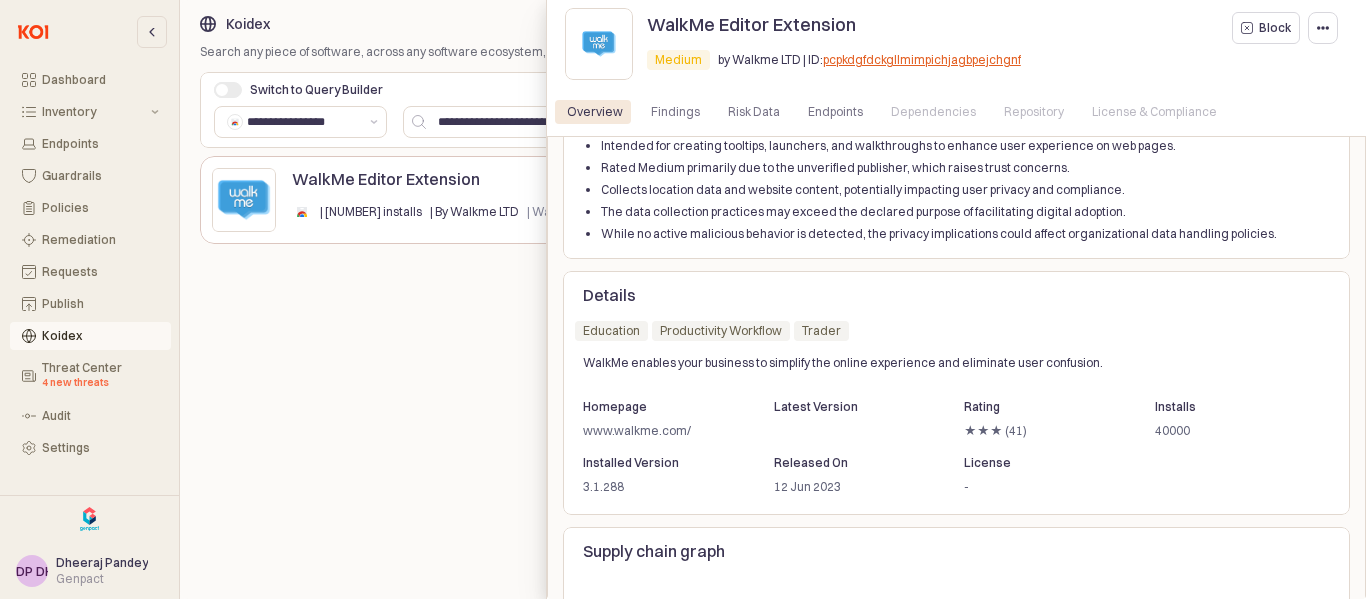 scroll, scrollTop: 0, scrollLeft: 0, axis: both 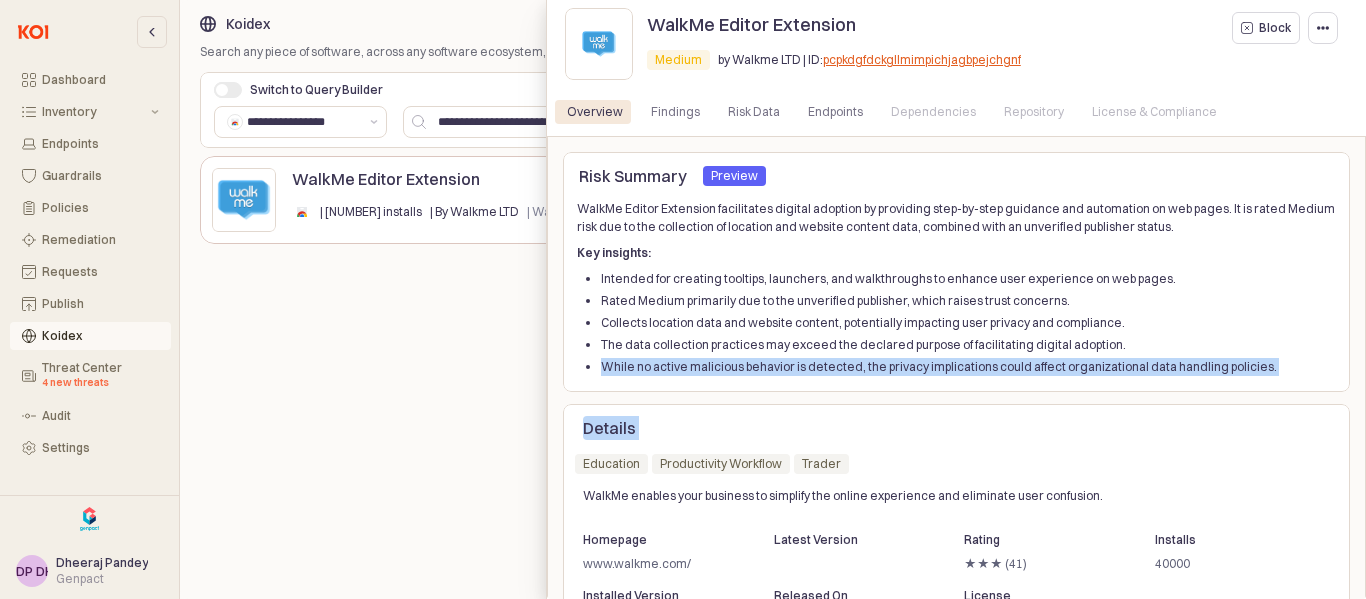drag, startPoint x: 1365, startPoint y: 342, endPoint x: 1365, endPoint y: 475, distance: 133 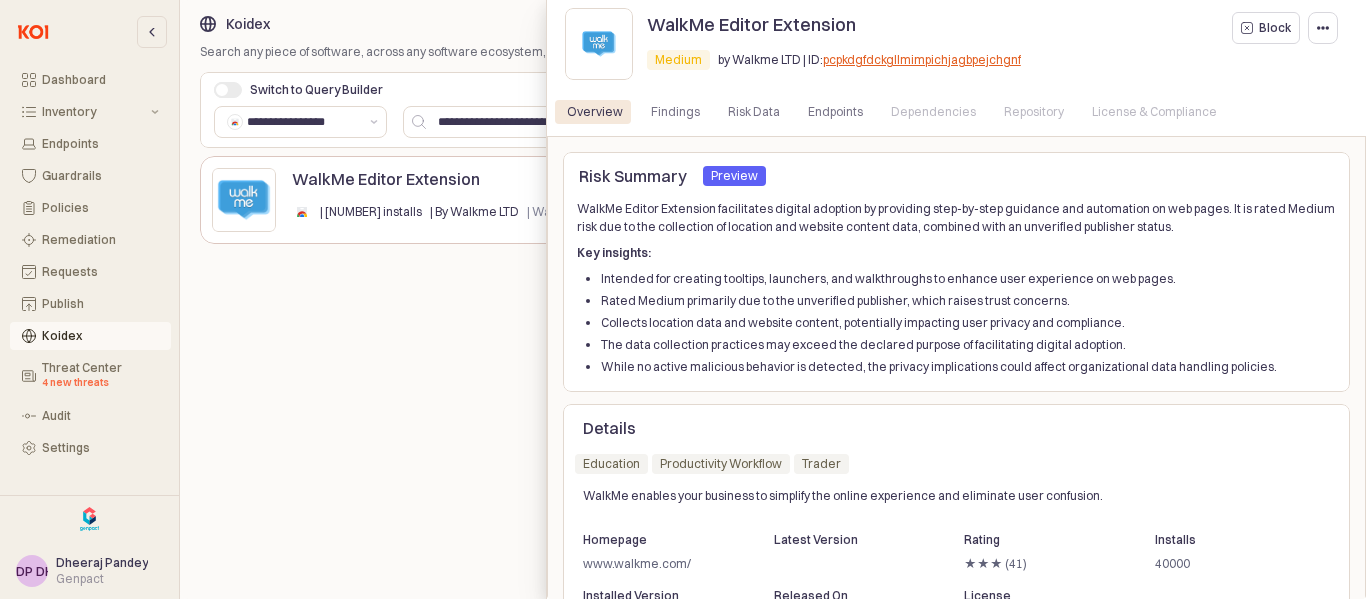 click at bounding box center (683, 299) 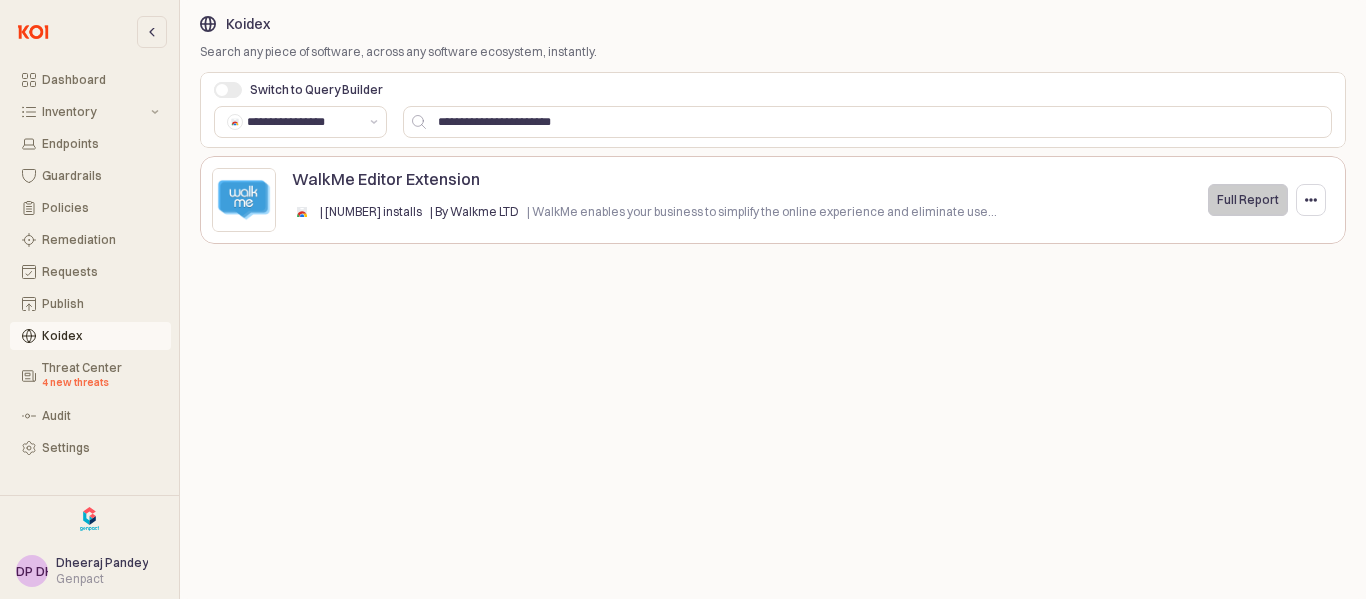 click on "Full Report" at bounding box center [1248, 200] 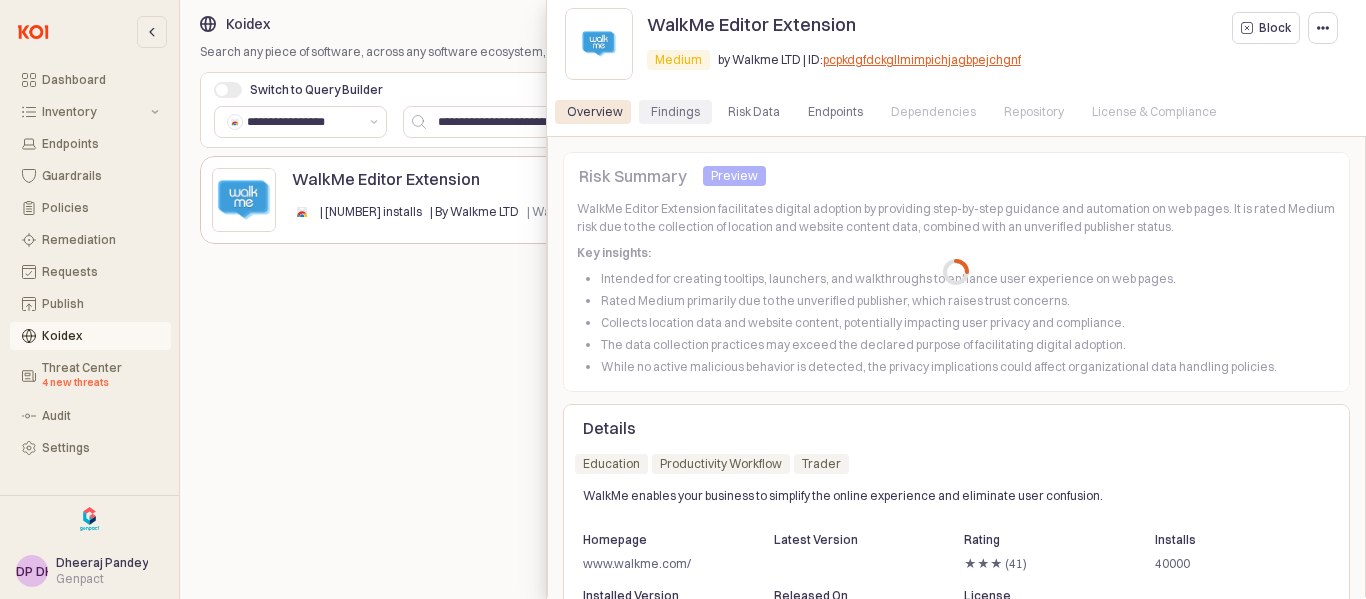 click on "Findings" at bounding box center (675, 112) 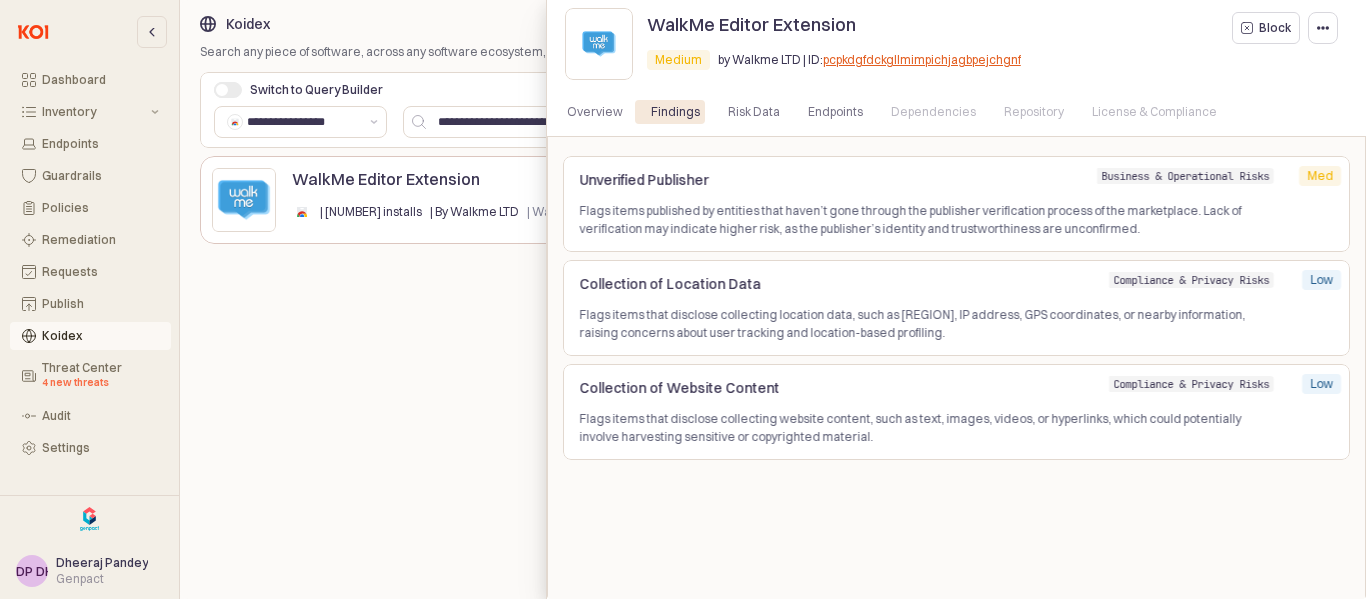 click at bounding box center (683, 299) 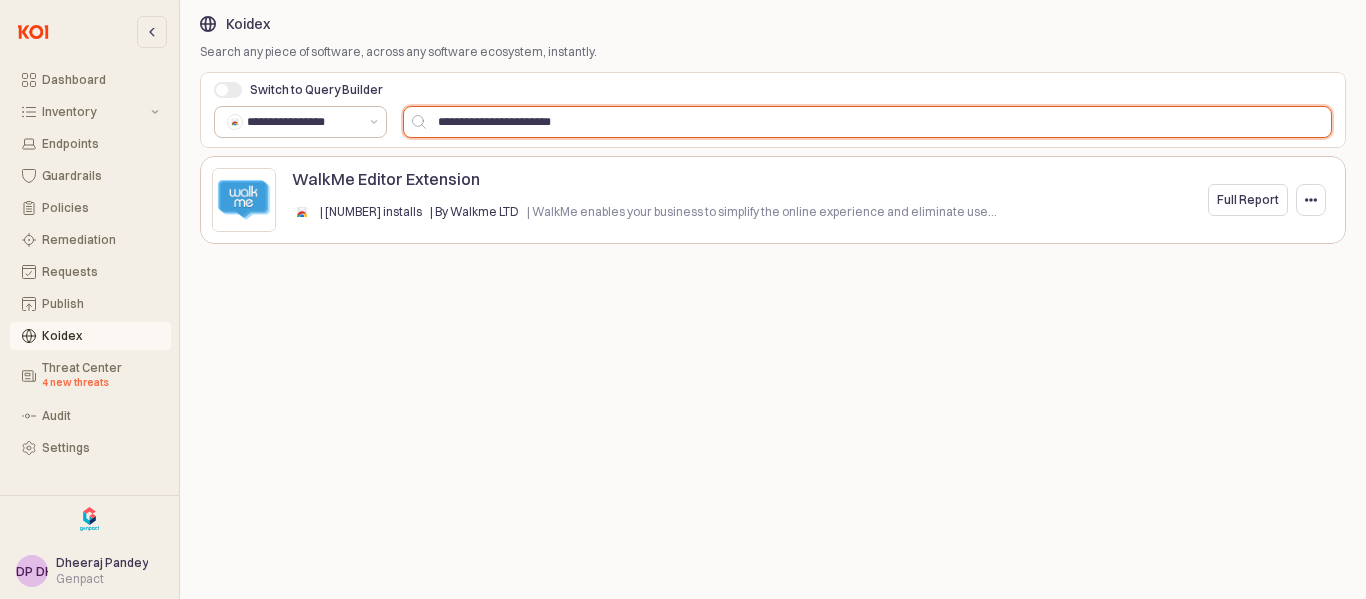 drag, startPoint x: 606, startPoint y: 125, endPoint x: 357, endPoint y: 119, distance: 249.07228 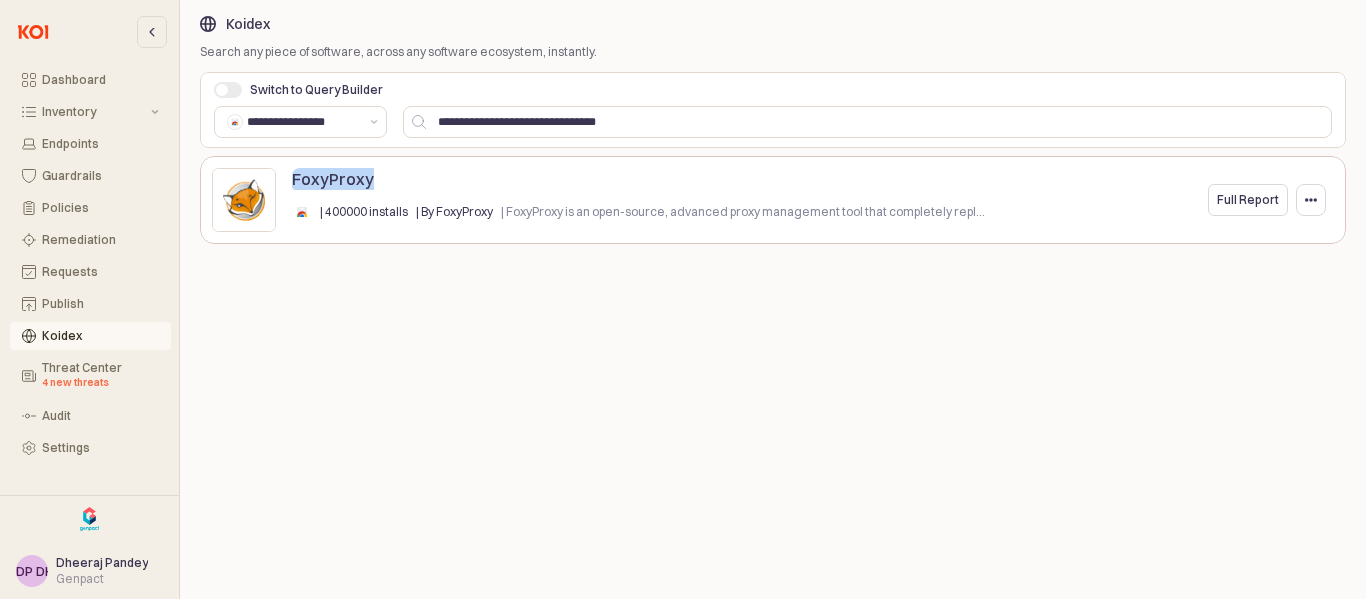 drag, startPoint x: 394, startPoint y: 181, endPoint x: 280, endPoint y: 180, distance: 114.00439 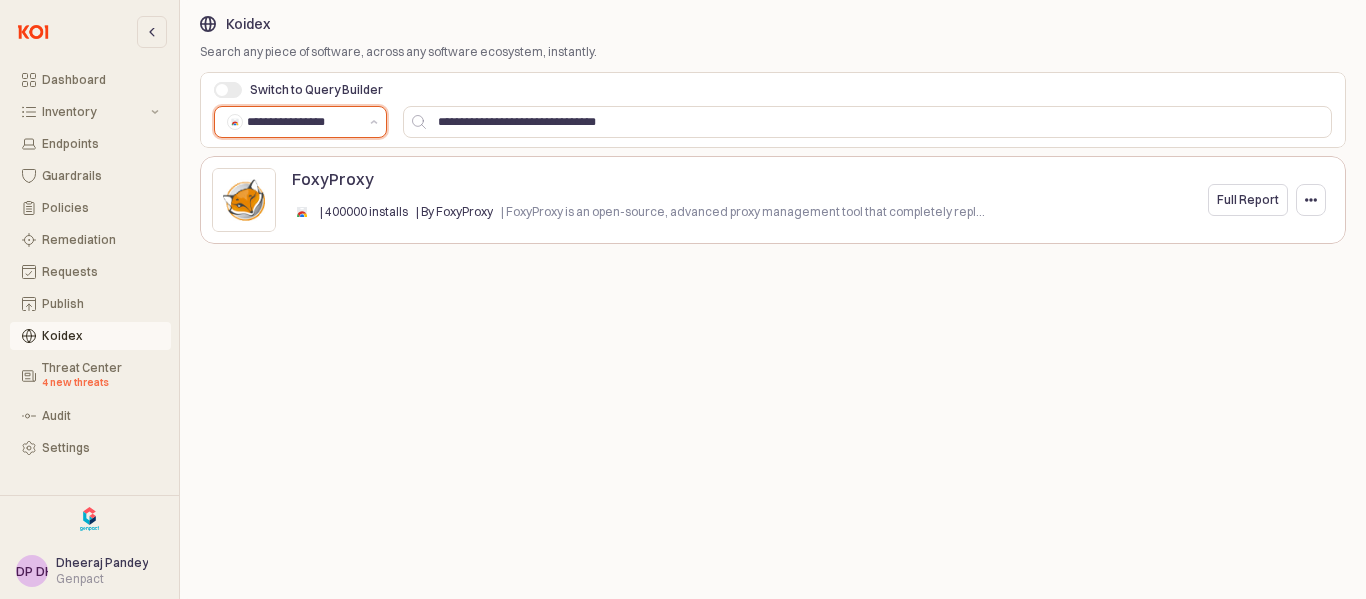 click on "**********" at bounding box center (302, 122) 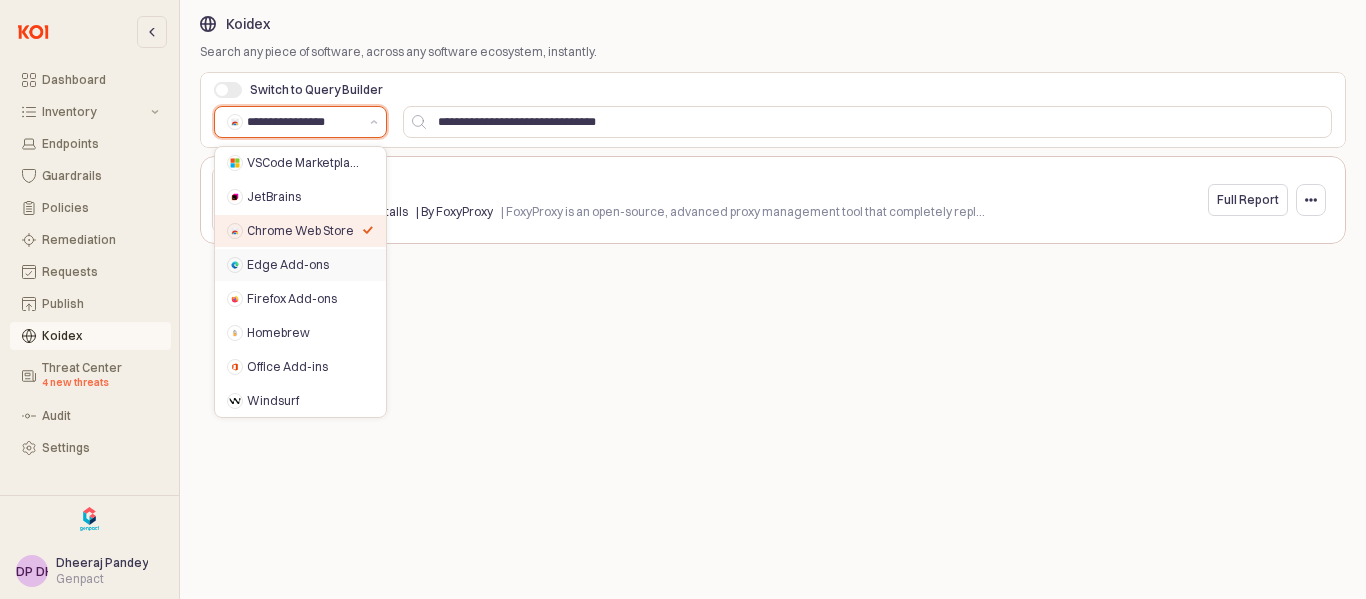 click on "Edge Add-ons" at bounding box center (304, 265) 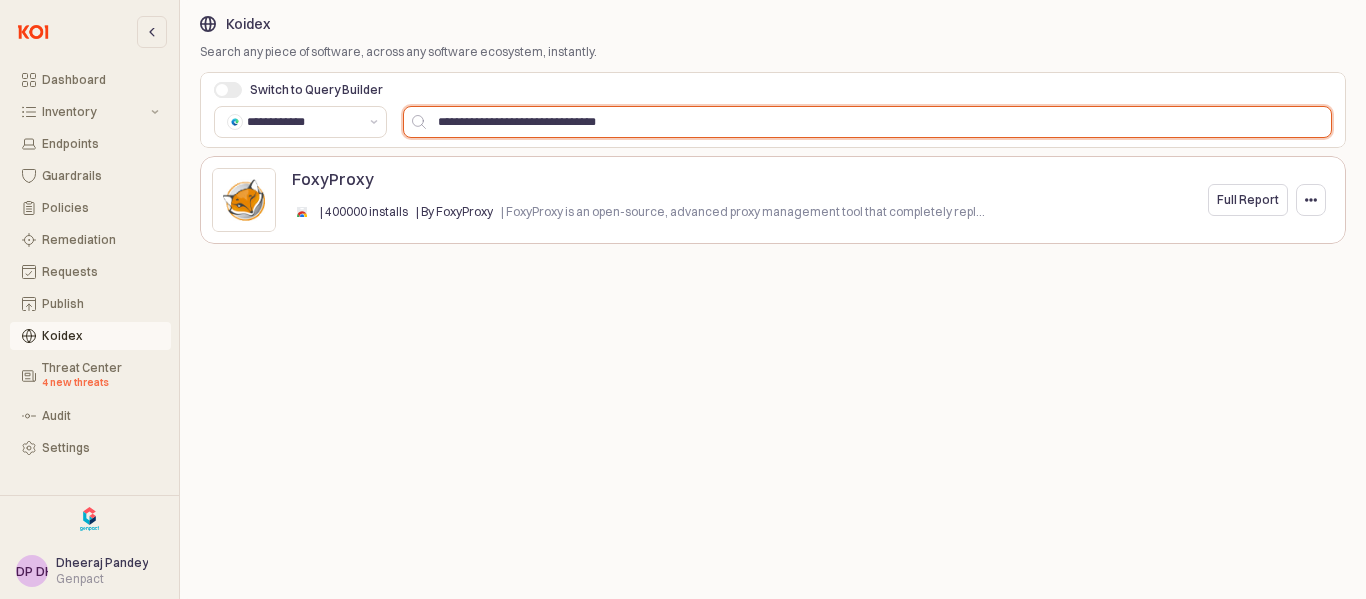 drag, startPoint x: 646, startPoint y: 124, endPoint x: 441, endPoint y: 123, distance: 205.00244 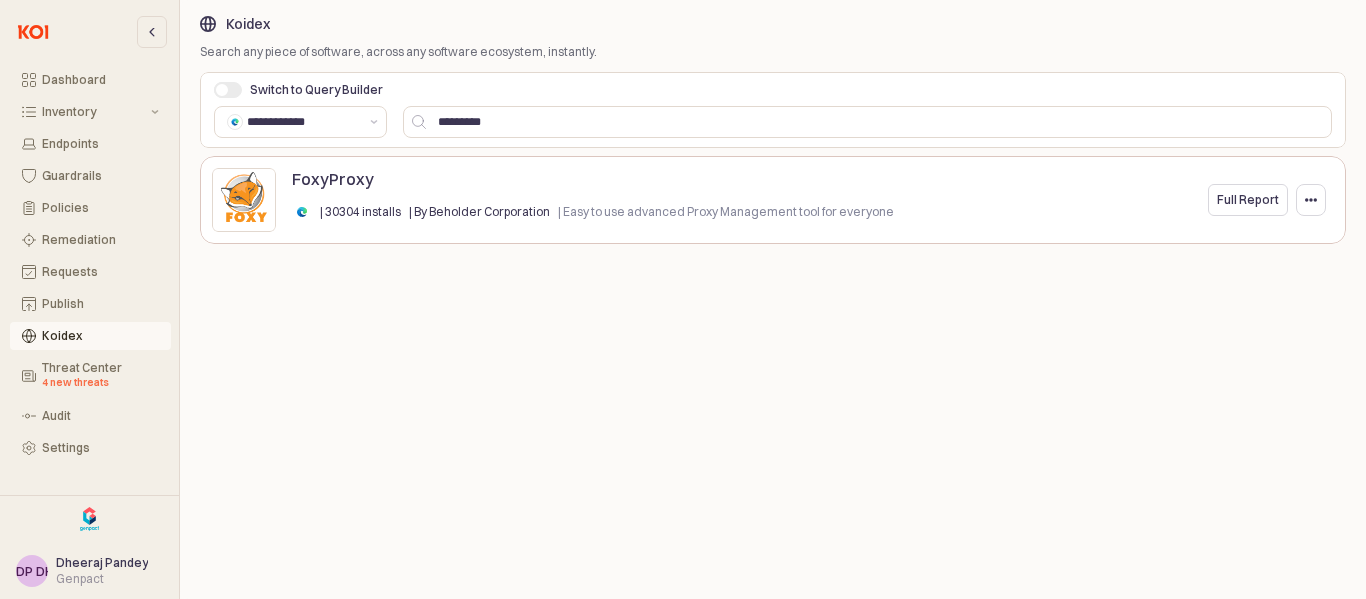 click on "FoxyProxy" at bounding box center [738, 179] 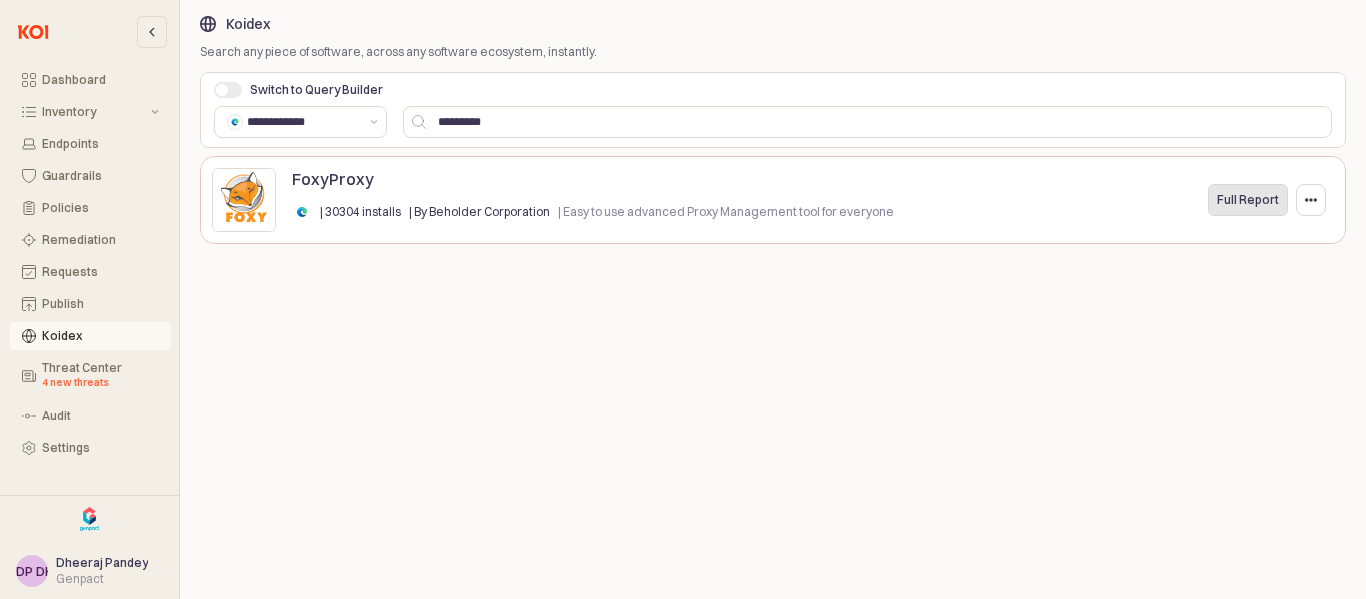 click on "Full Report" at bounding box center [1248, 200] 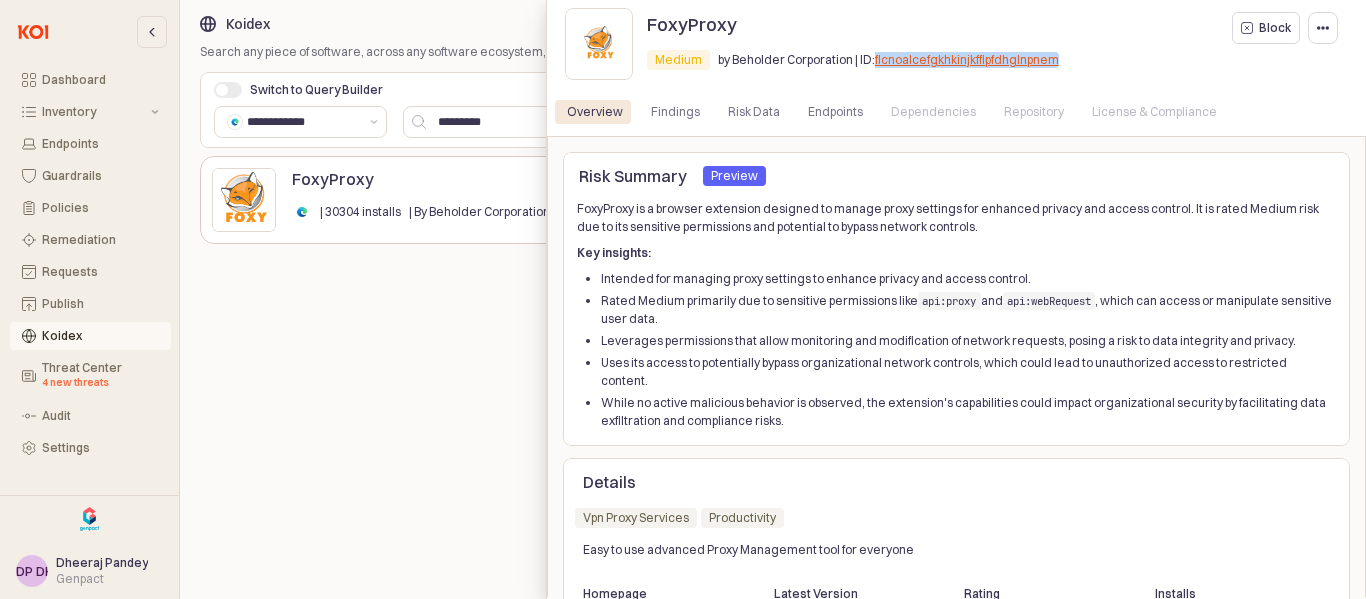 drag, startPoint x: 1053, startPoint y: 59, endPoint x: 872, endPoint y: 71, distance: 181.39735 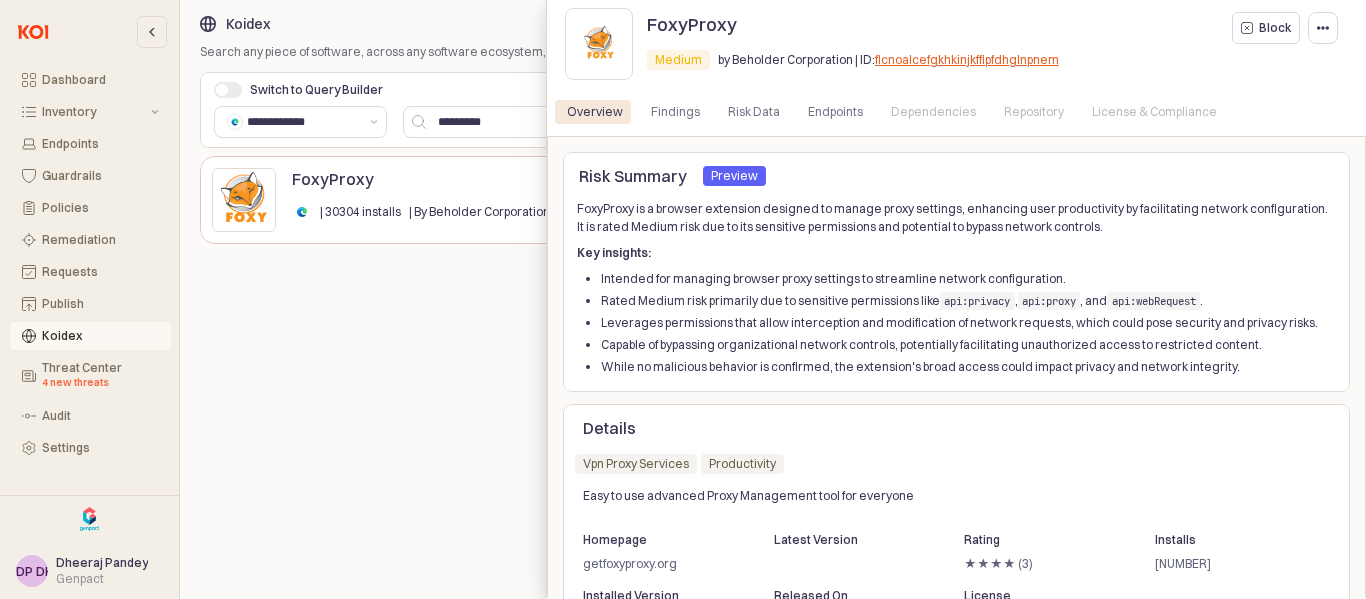 click at bounding box center [683, 299] 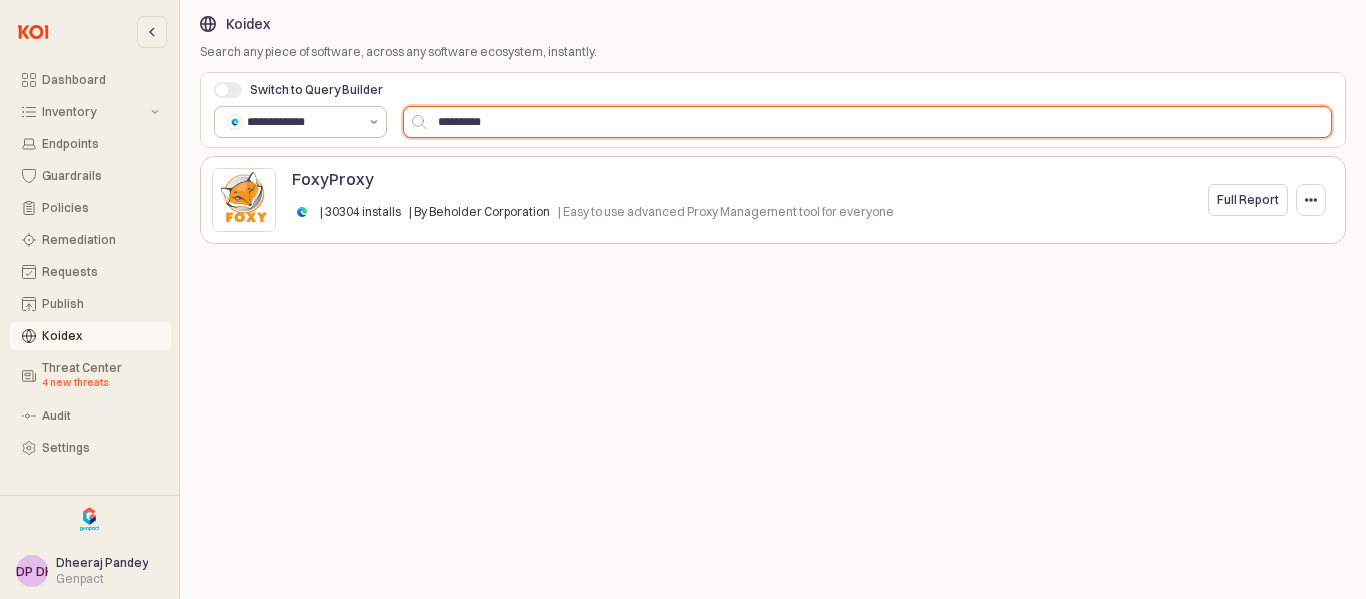 drag, startPoint x: 522, startPoint y: 120, endPoint x: 374, endPoint y: 120, distance: 148 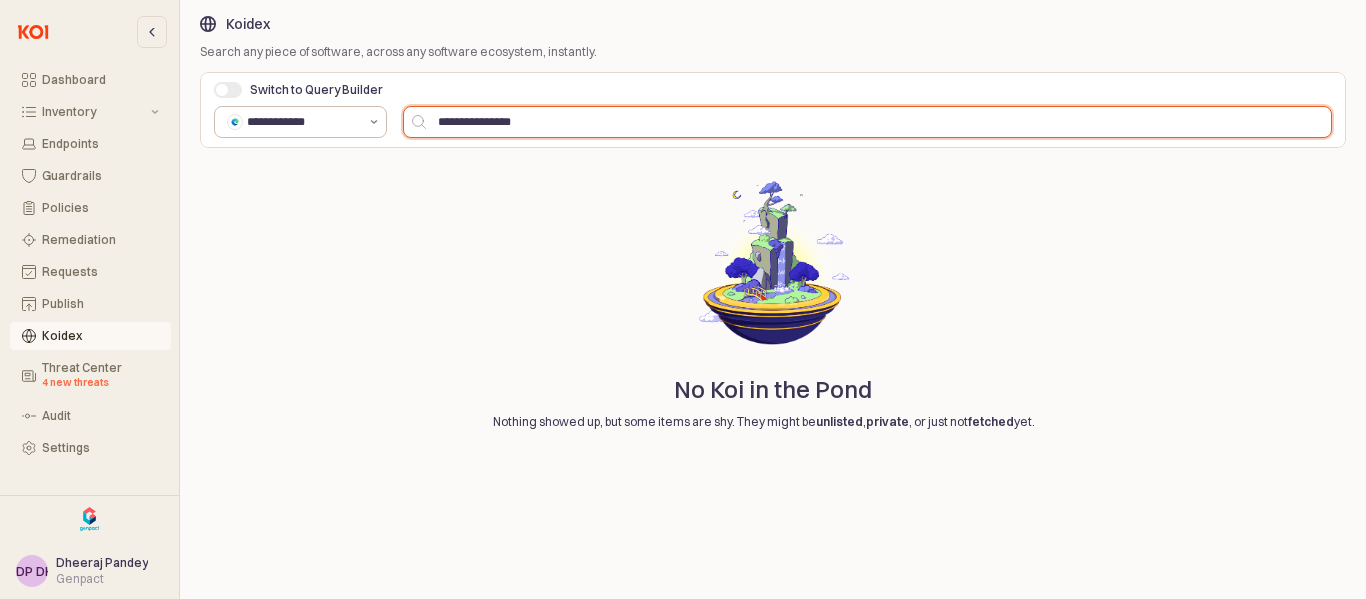 drag, startPoint x: 536, startPoint y: 118, endPoint x: 377, endPoint y: 118, distance: 159 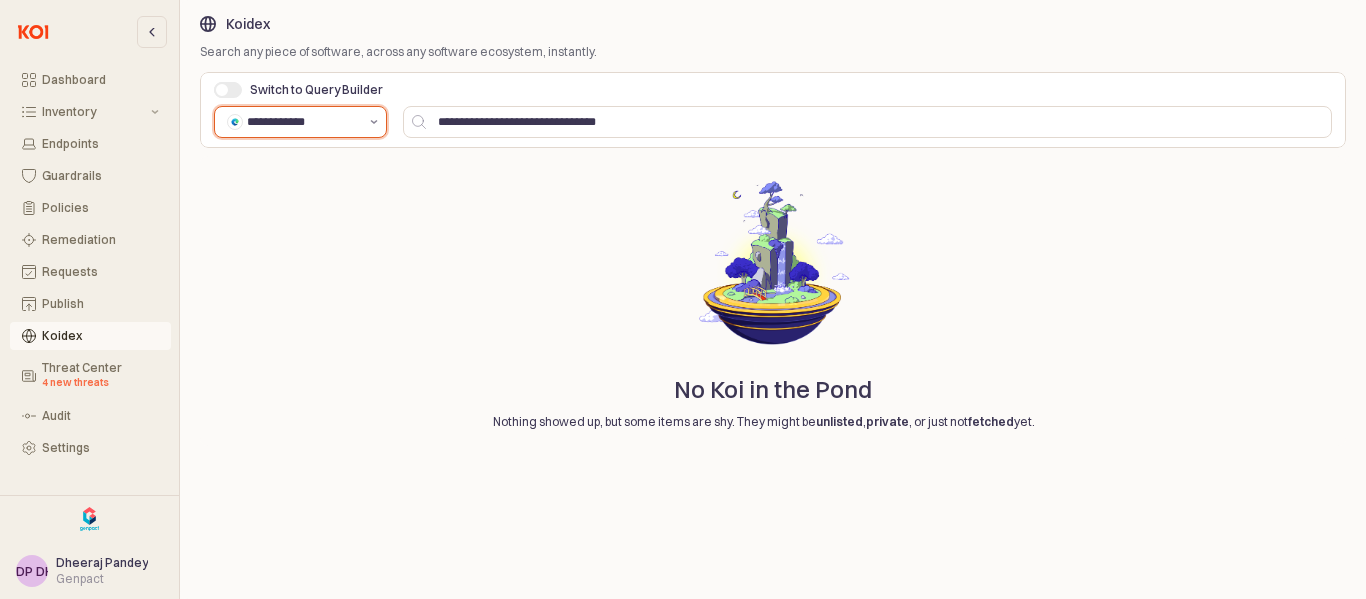click at bounding box center (374, 122) 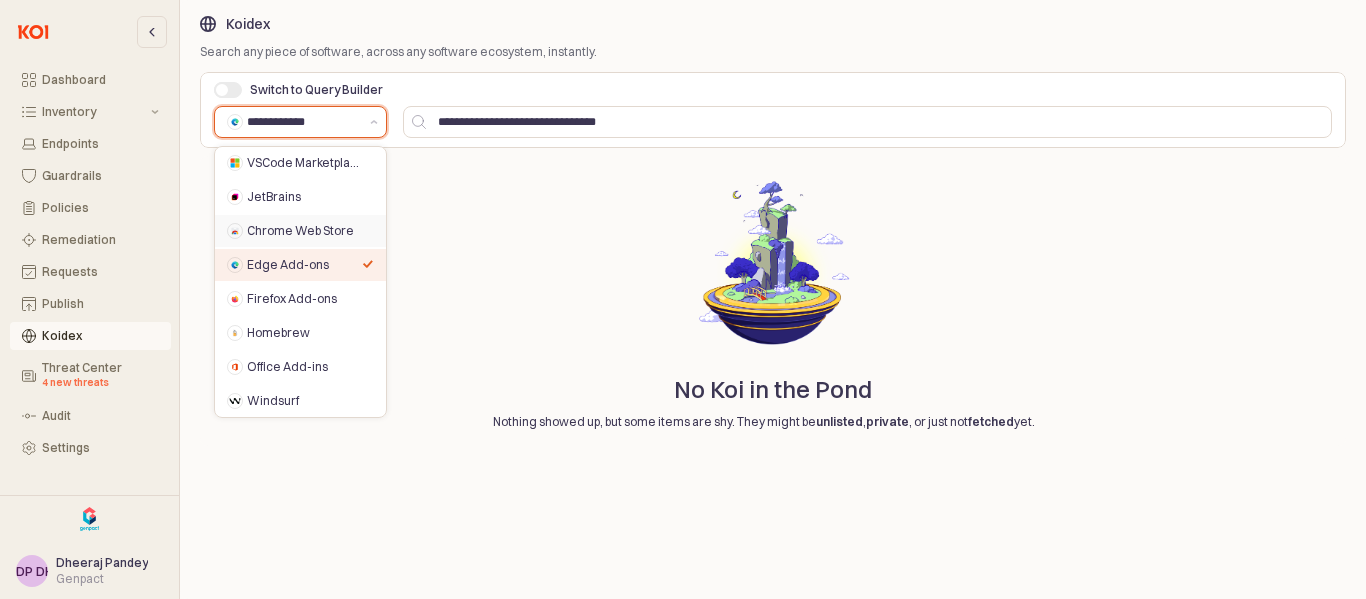 click on "Chrome Web Store" at bounding box center (304, 231) 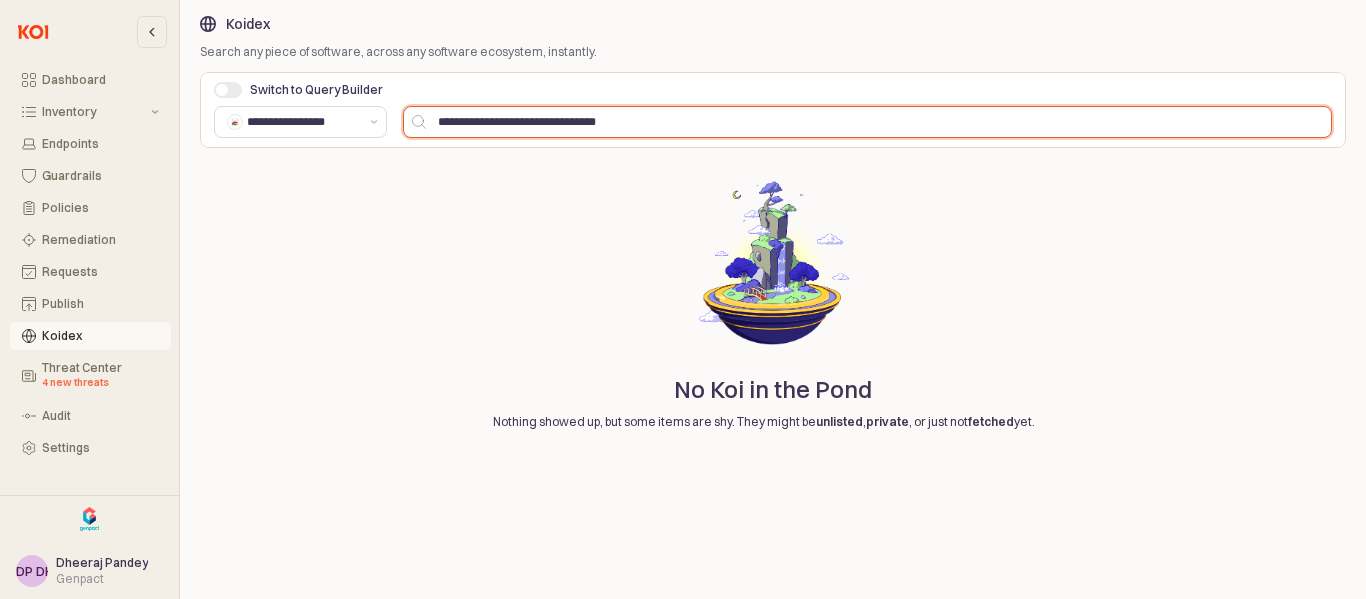 click on "**********" at bounding box center (878, 122) 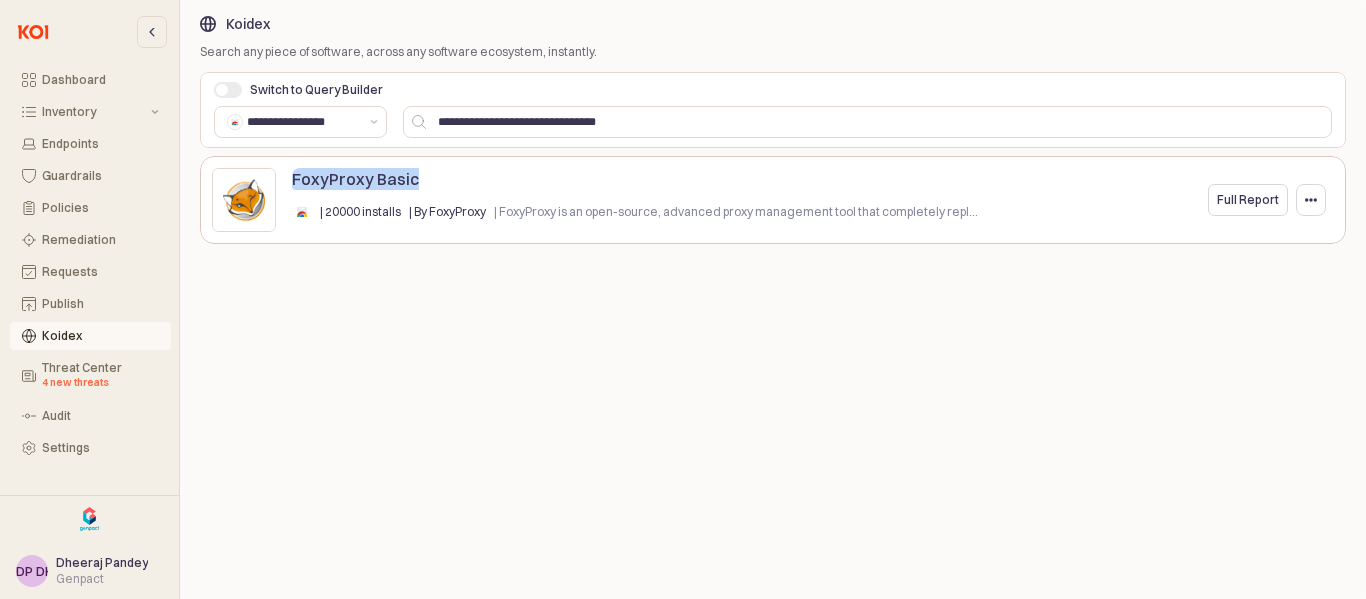 drag, startPoint x: 417, startPoint y: 185, endPoint x: 294, endPoint y: 187, distance: 123.01626 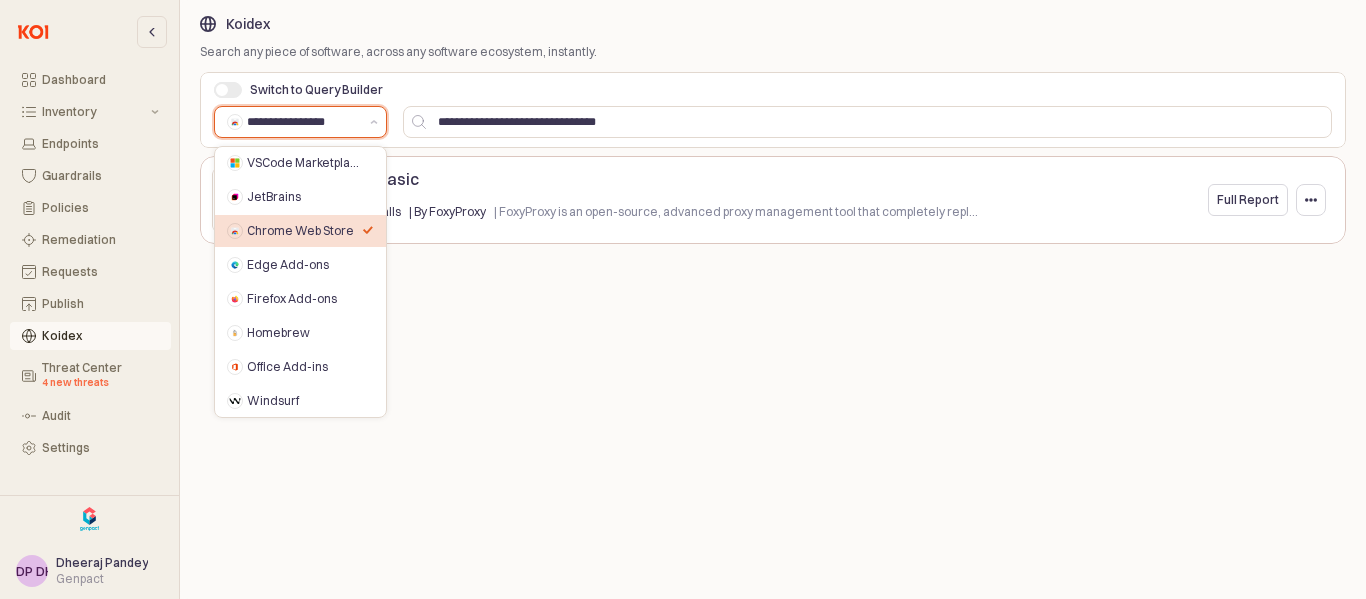 click on "**********" at bounding box center [302, 122] 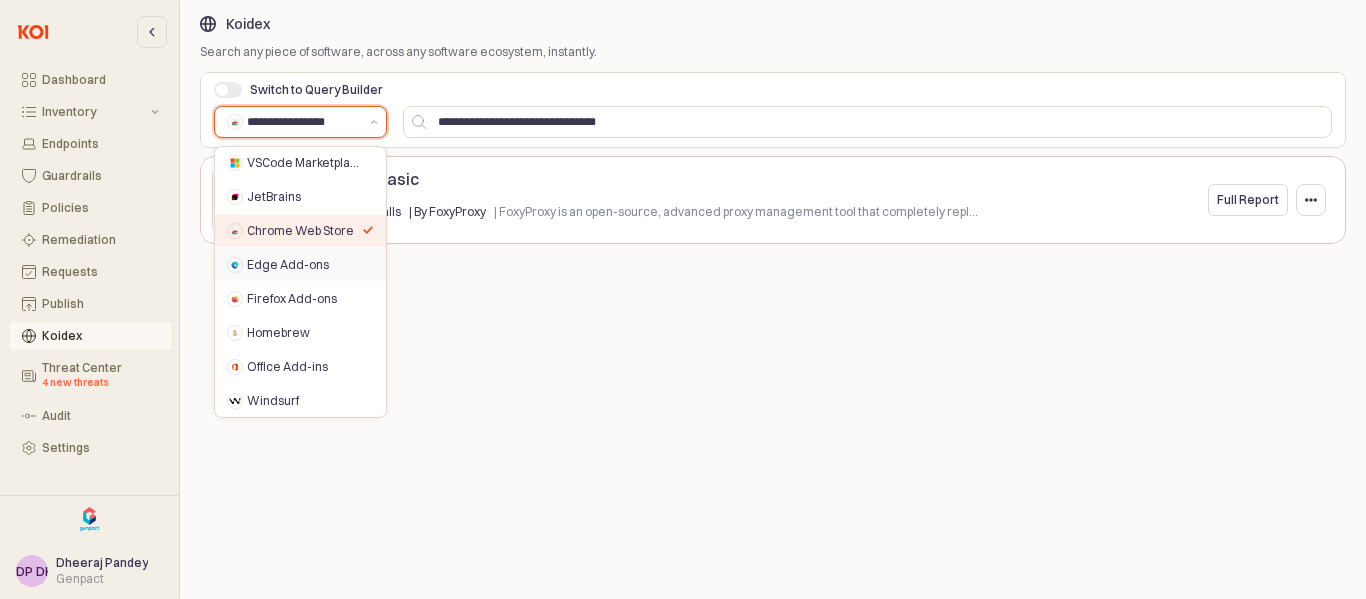 click on "Edge Add-ons" at bounding box center [304, 265] 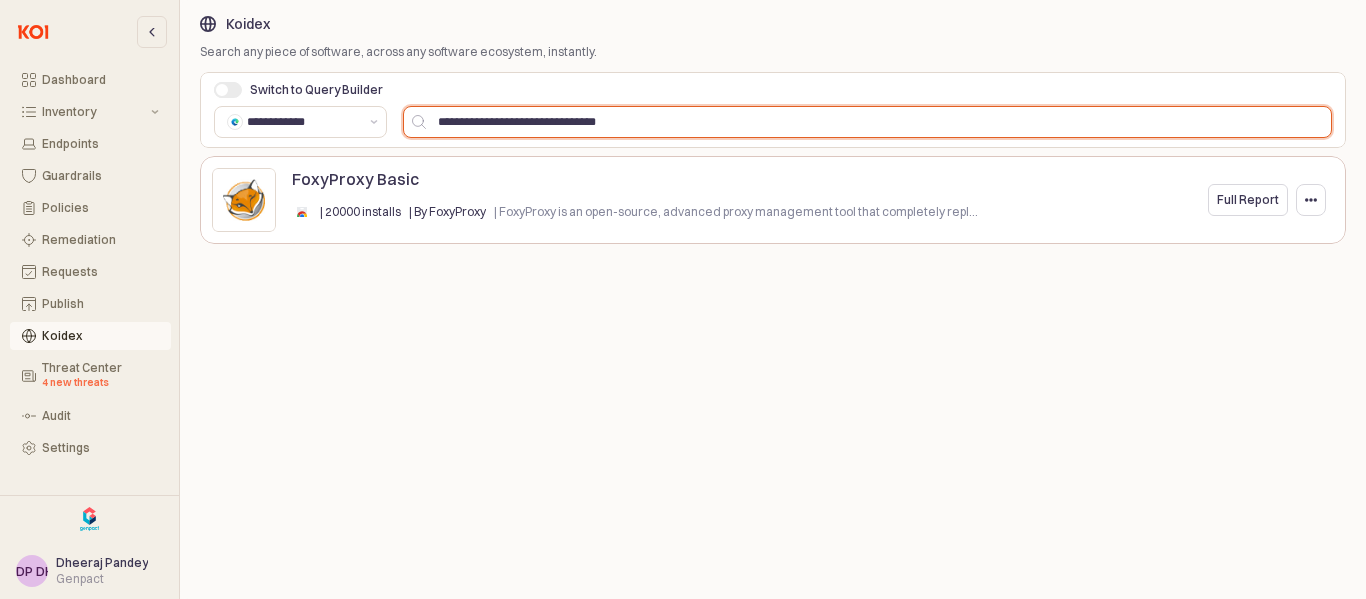 drag, startPoint x: 676, startPoint y: 122, endPoint x: 406, endPoint y: 127, distance: 270.0463 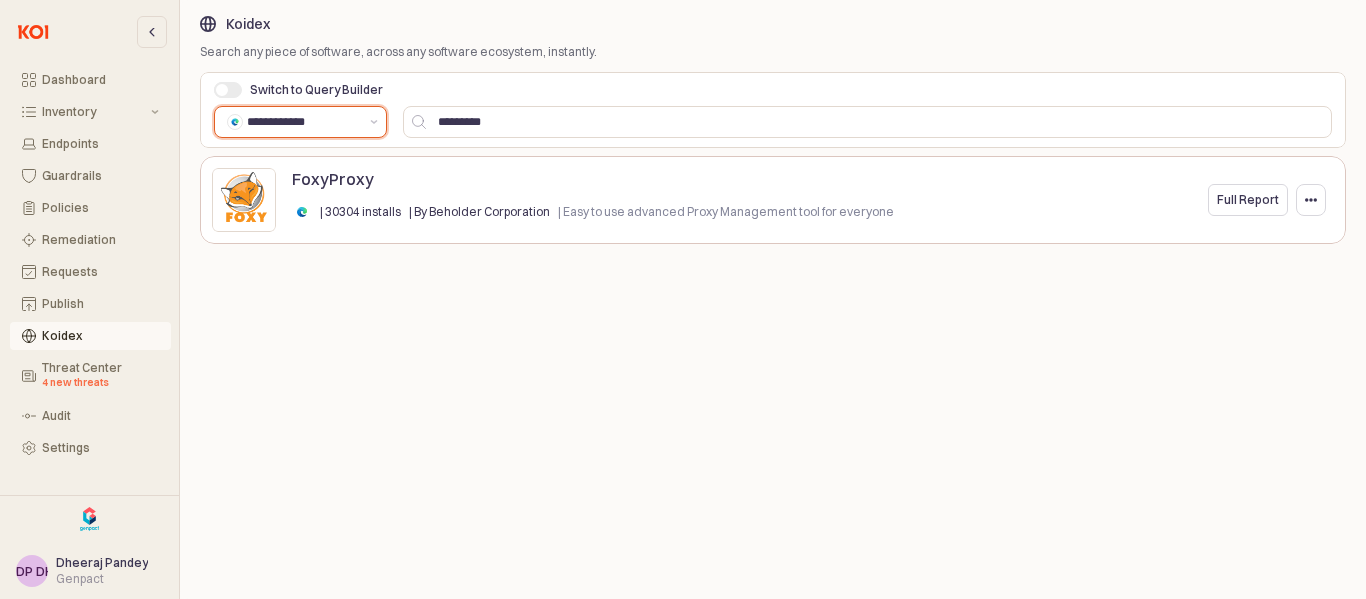 click on "**********" at bounding box center [288, 122] 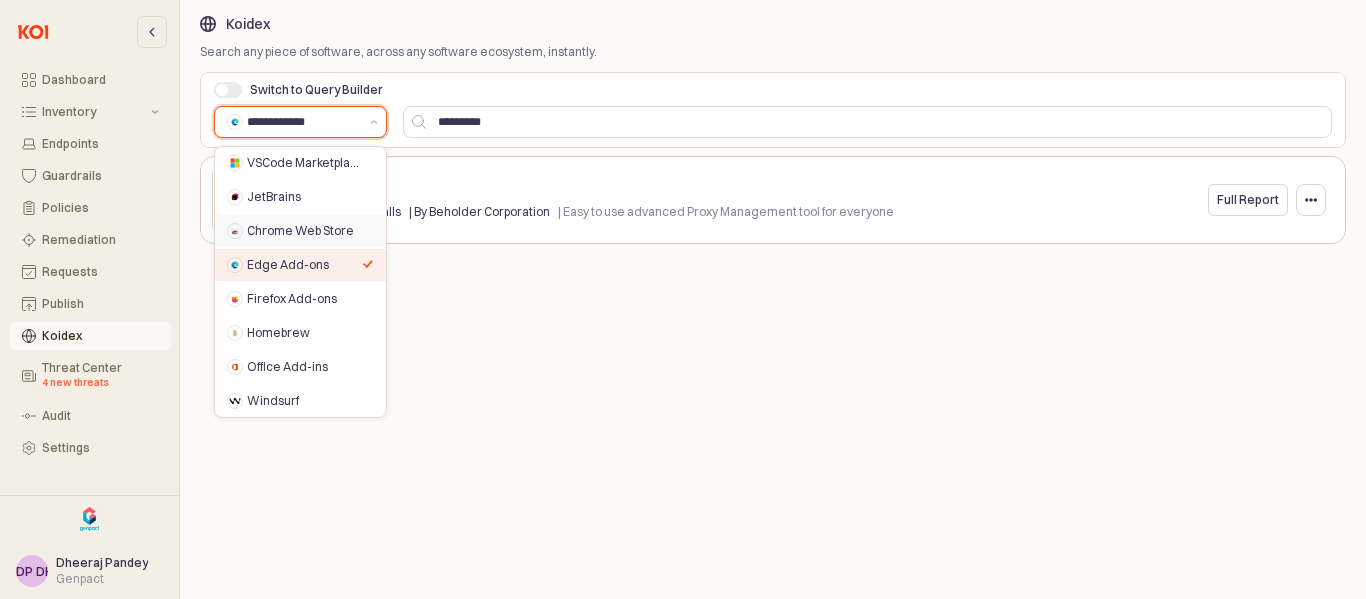 click on "Chrome Web Store" at bounding box center [294, 231] 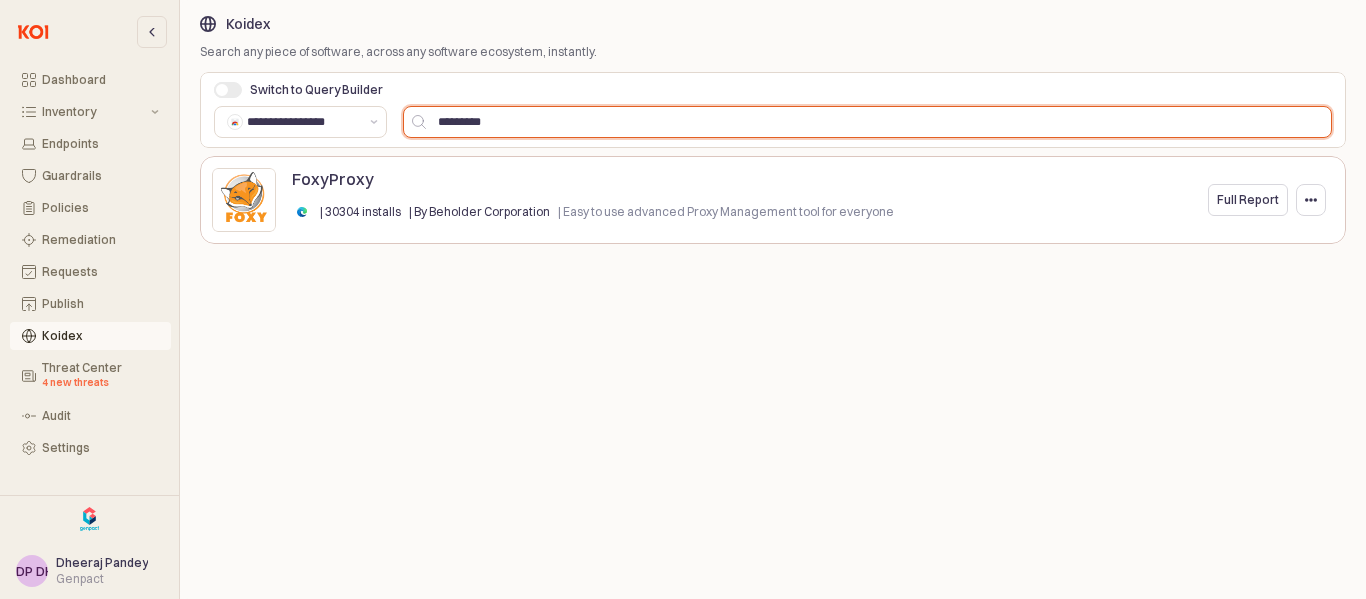 click on "*********" at bounding box center (878, 122) 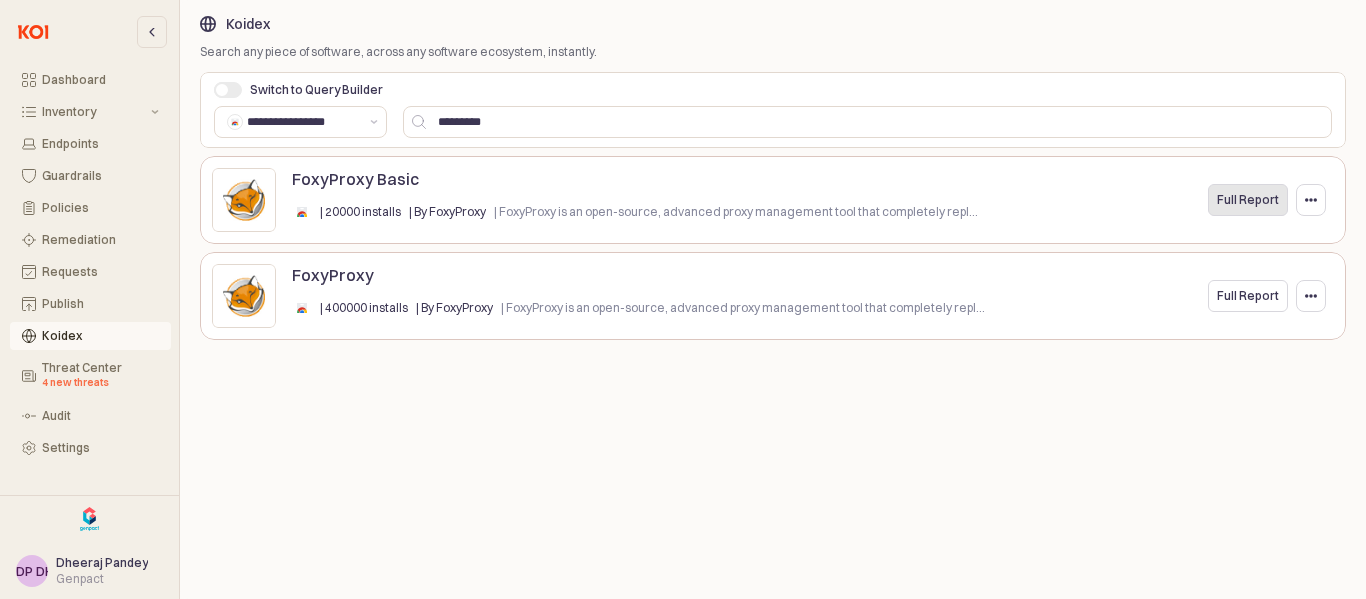 click on "Full Report" at bounding box center [1248, 200] 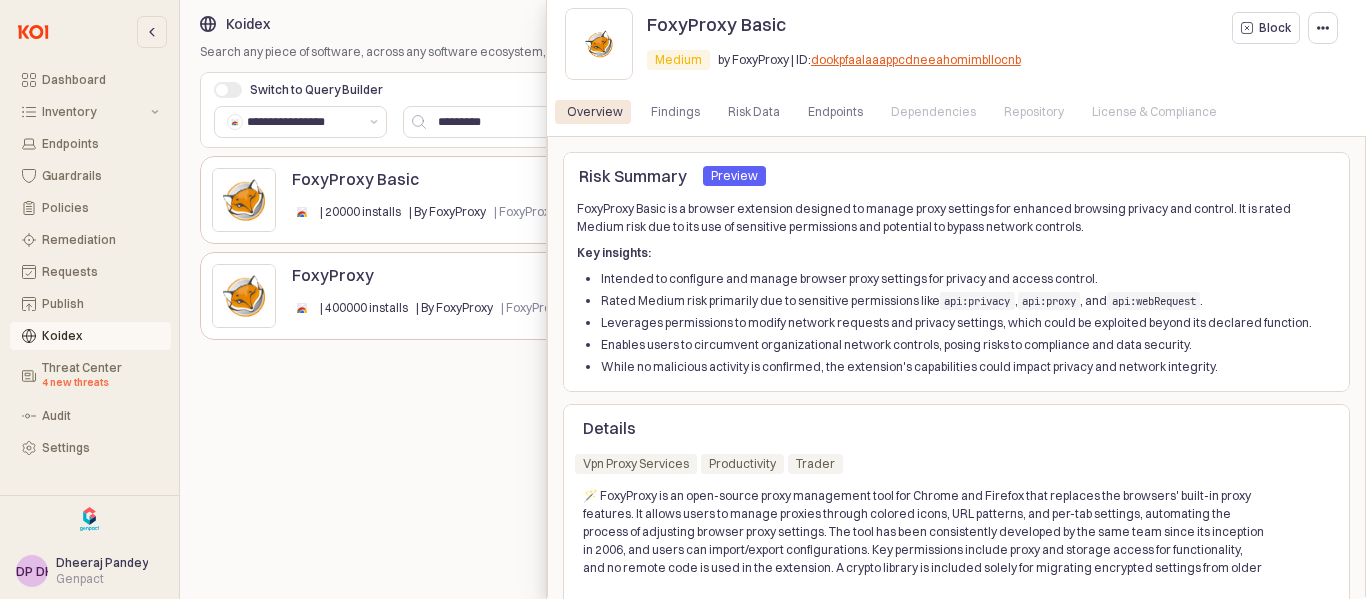 click at bounding box center [683, 299] 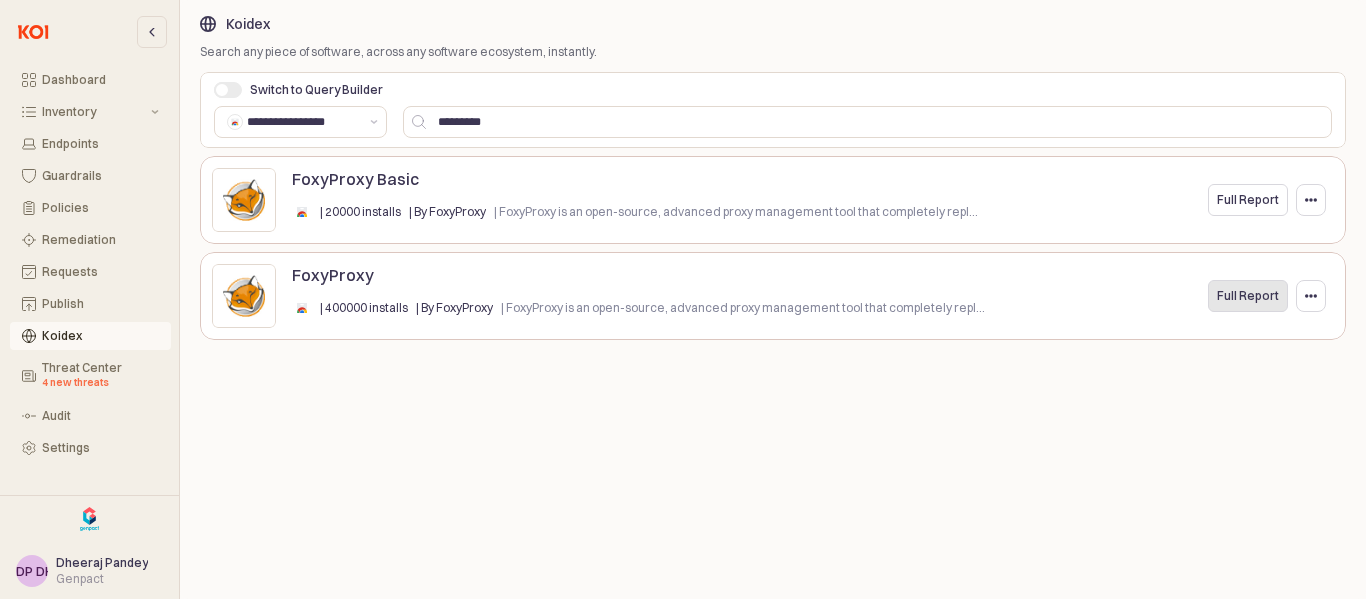 click on "Full Report" at bounding box center (1248, 296) 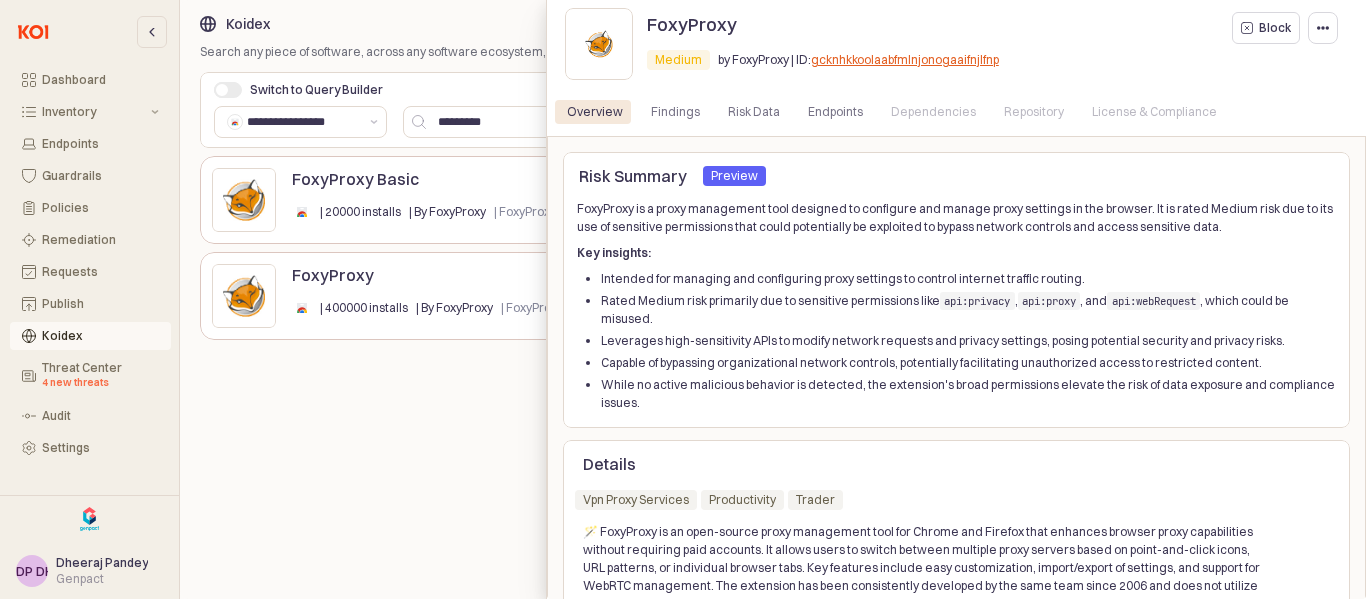 click at bounding box center [683, 299] 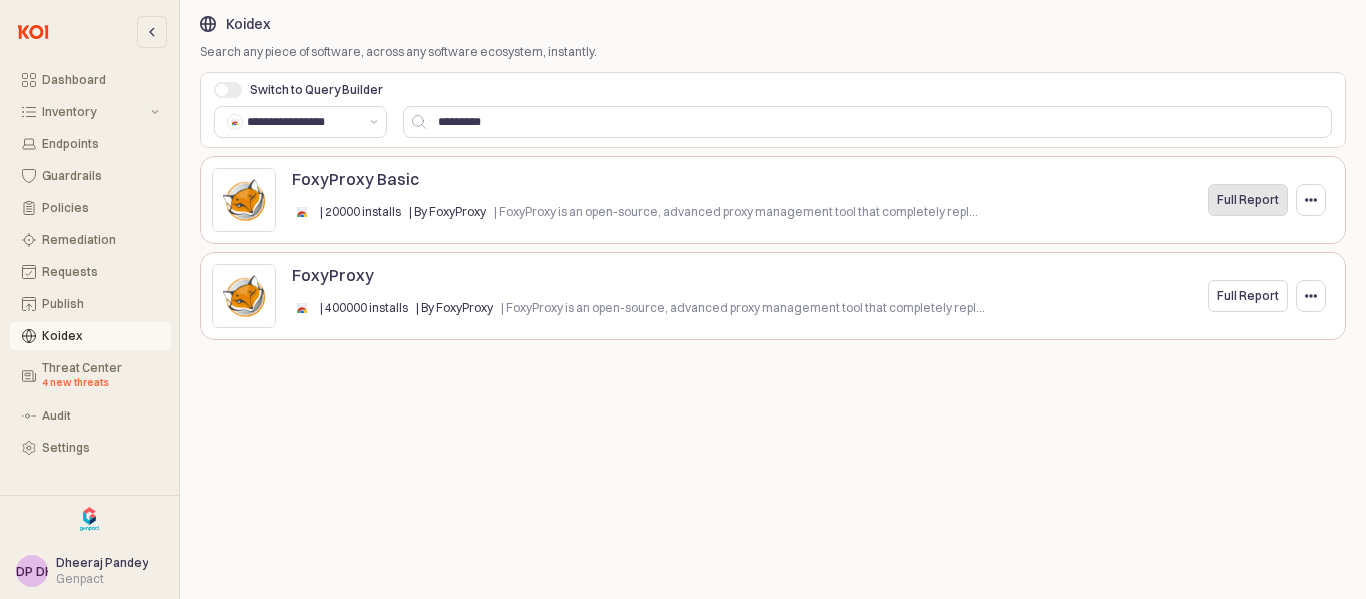 click on "Full Report" at bounding box center (1248, 200) 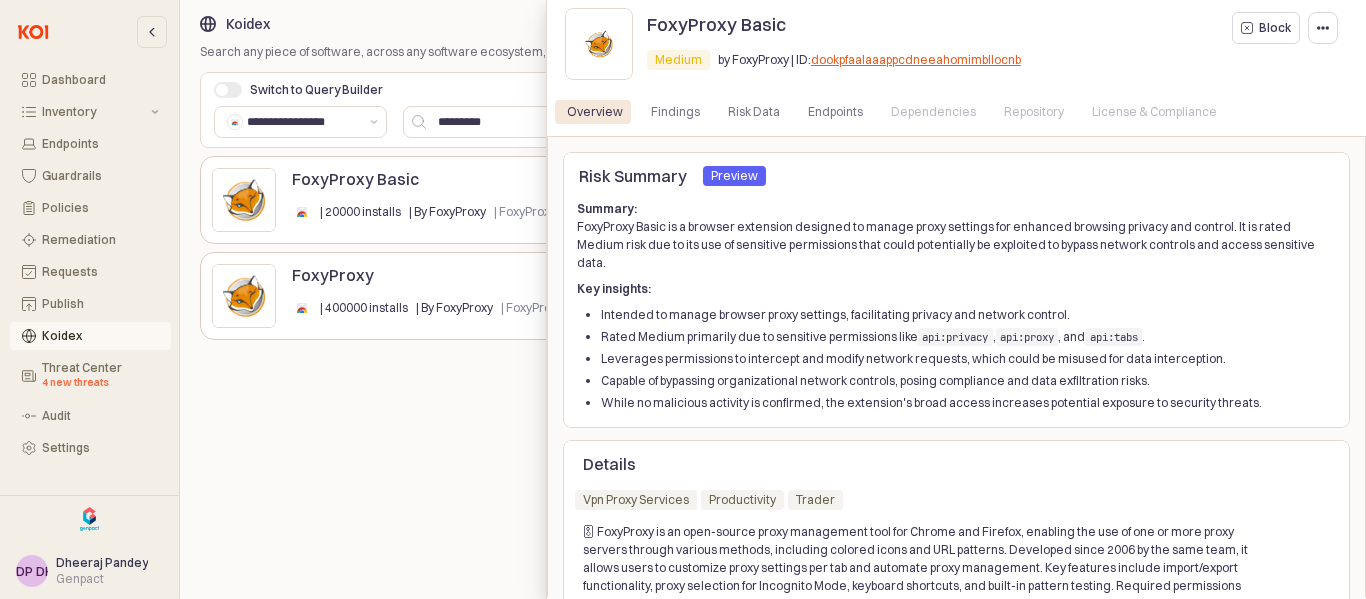 drag, startPoint x: 302, startPoint y: 509, endPoint x: 393, endPoint y: 374, distance: 162.80664 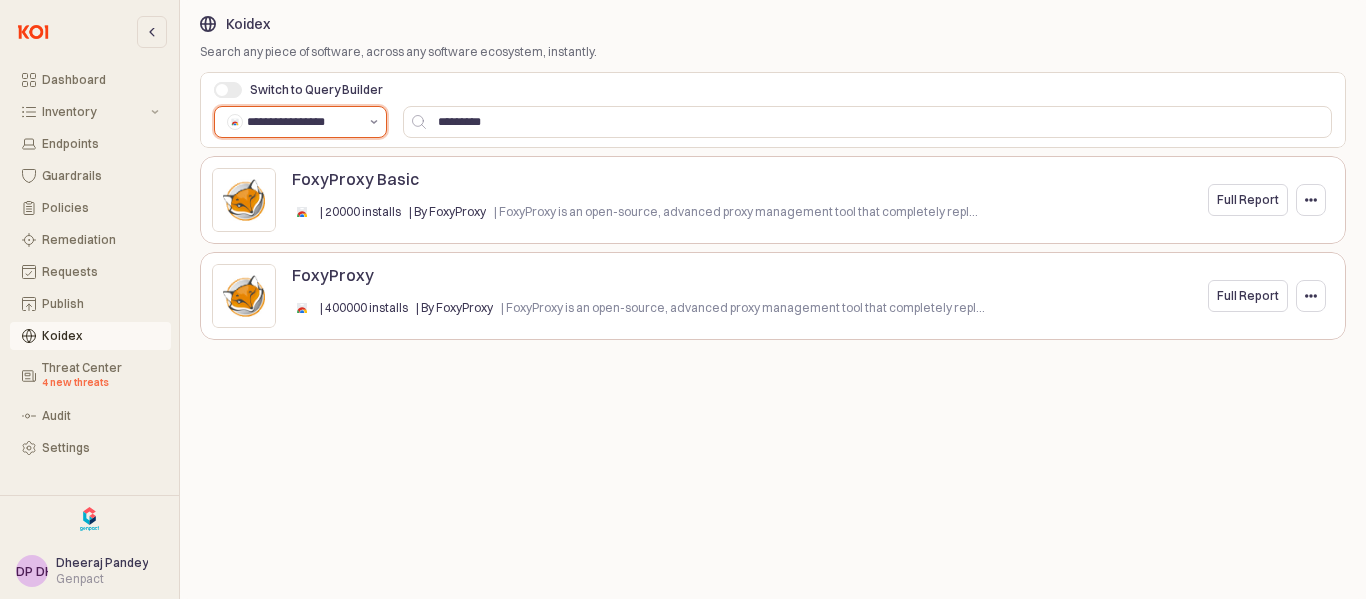 click at bounding box center (374, 122) 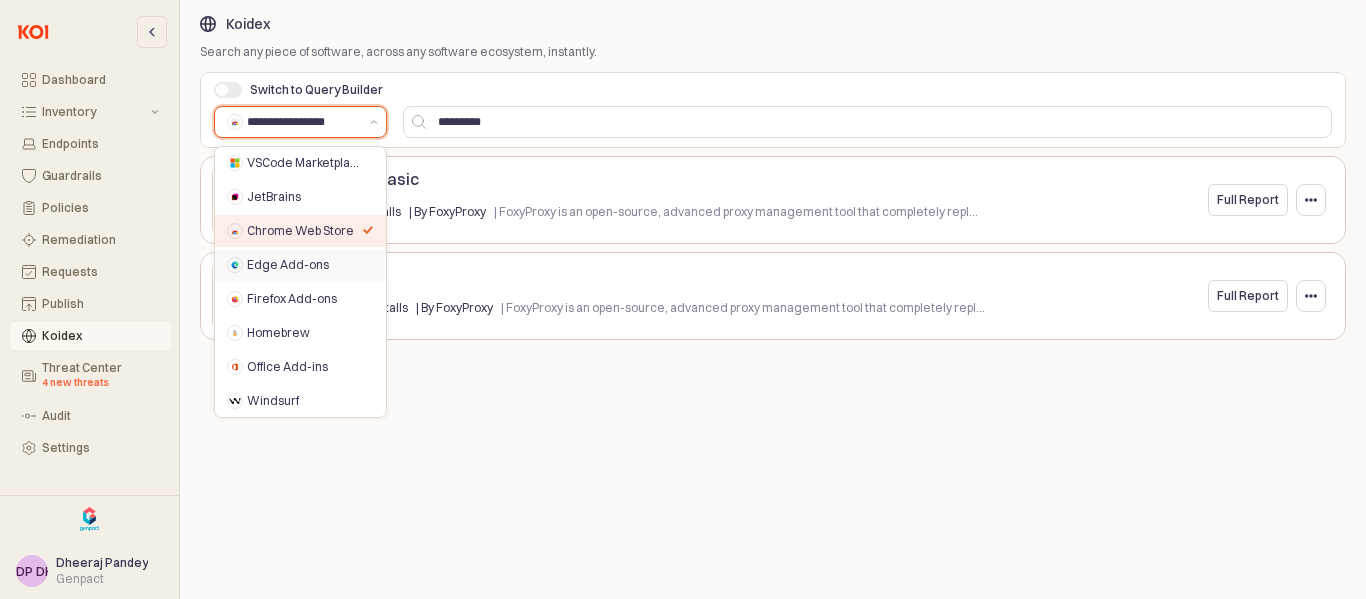 click on "Edge Add-ons" at bounding box center (304, 265) 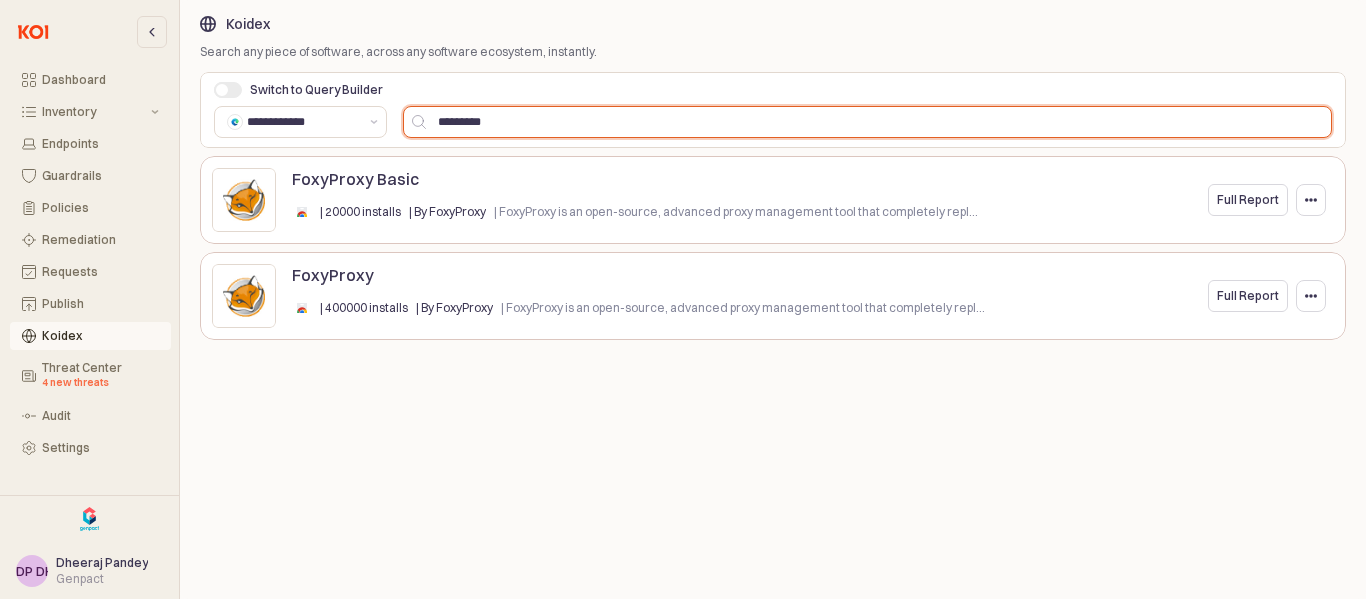 click on "*********" at bounding box center (878, 122) 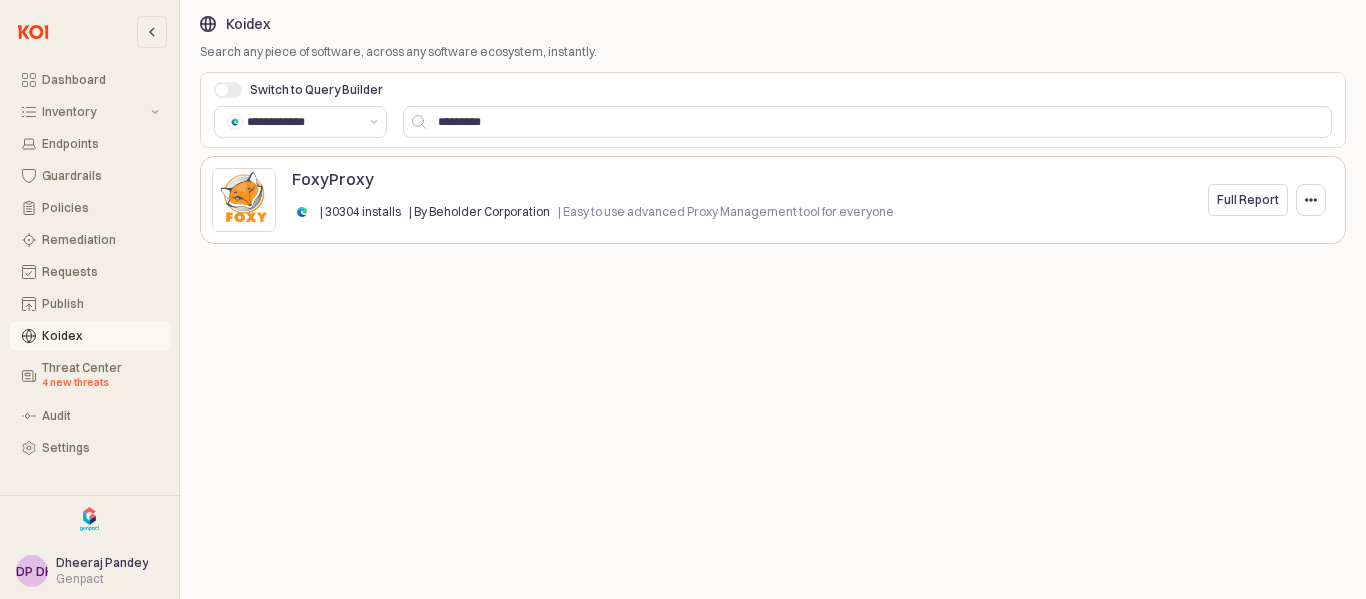click on "FoxyProxy" at bounding box center [738, 179] 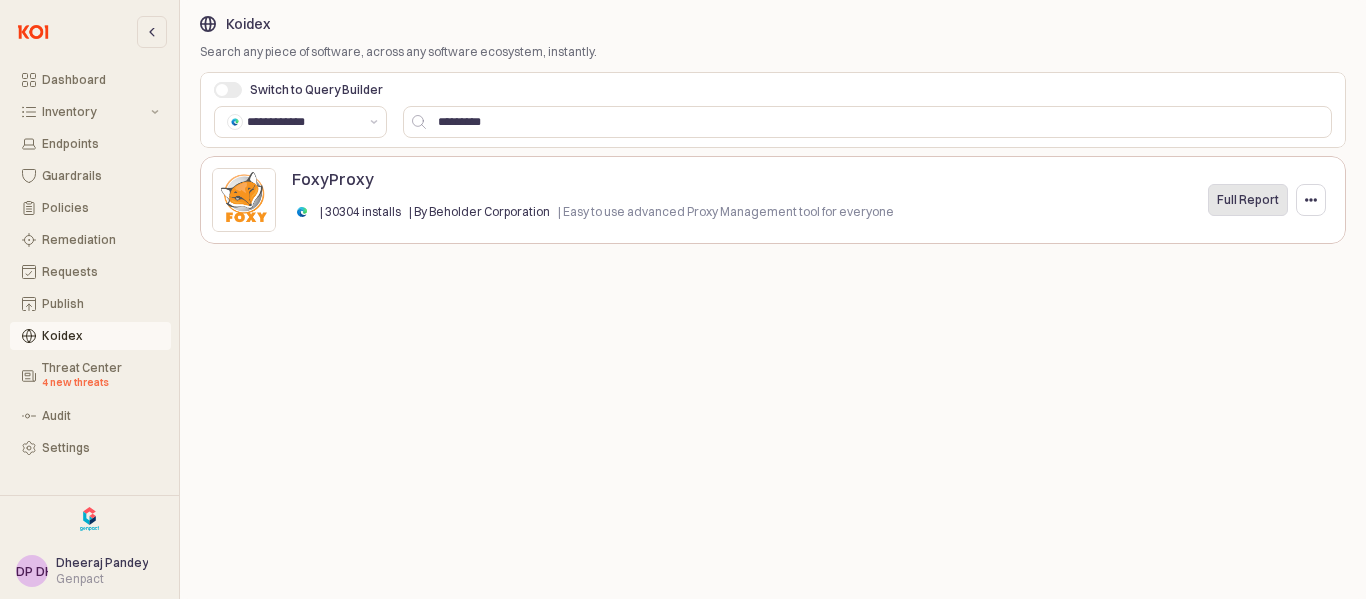click on "Full Report" at bounding box center [1248, 200] 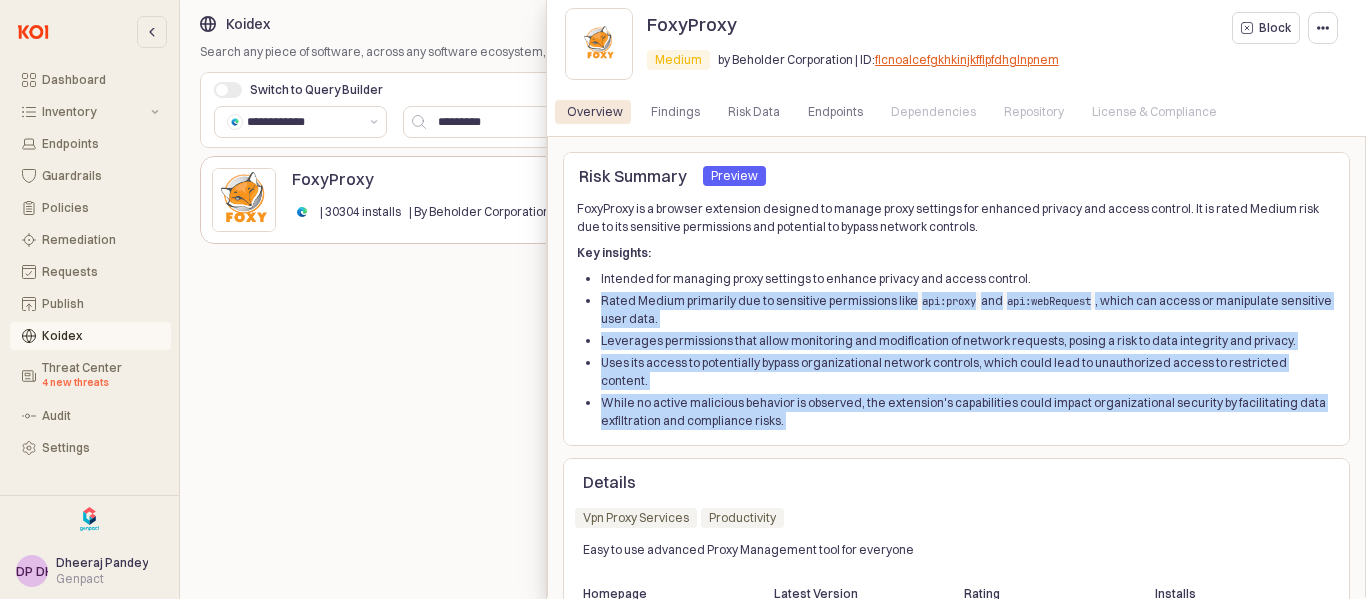 drag, startPoint x: 1365, startPoint y: 275, endPoint x: 1365, endPoint y: 474, distance: 199 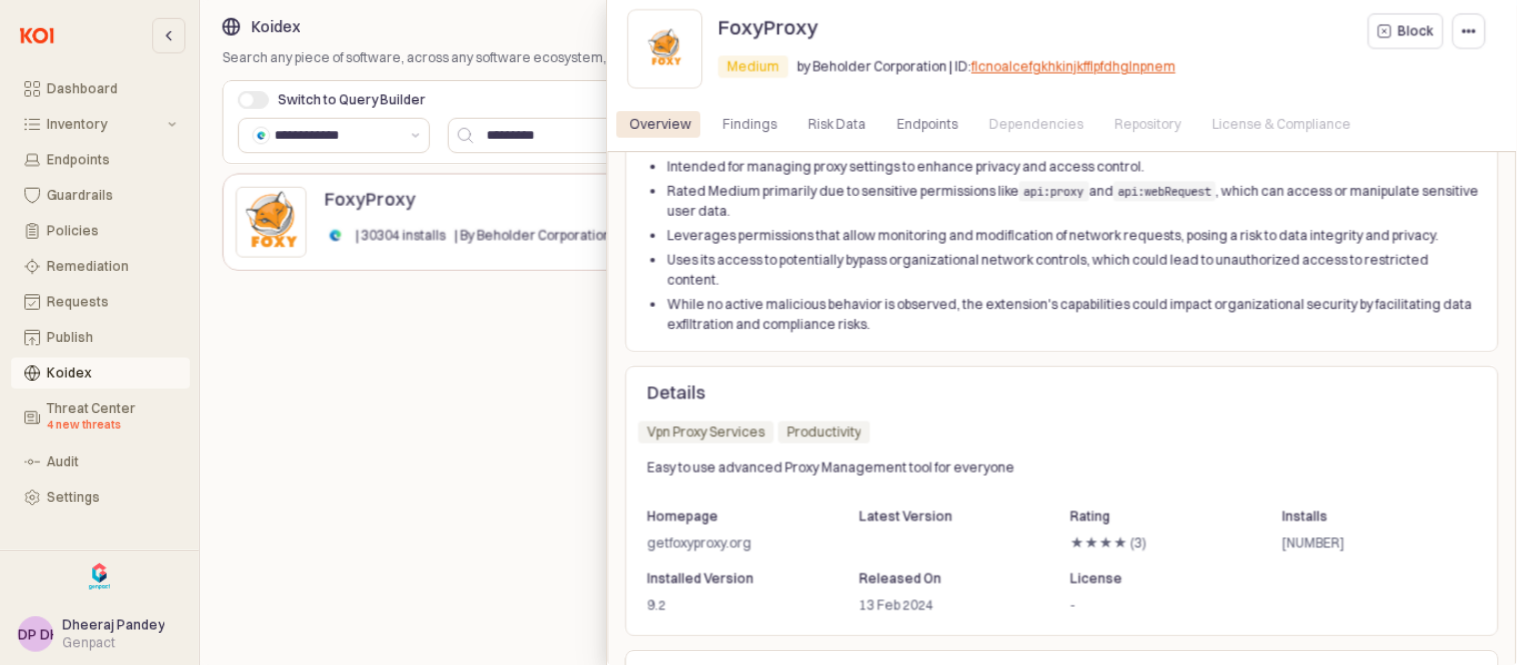 scroll, scrollTop: 133, scrollLeft: 0, axis: vertical 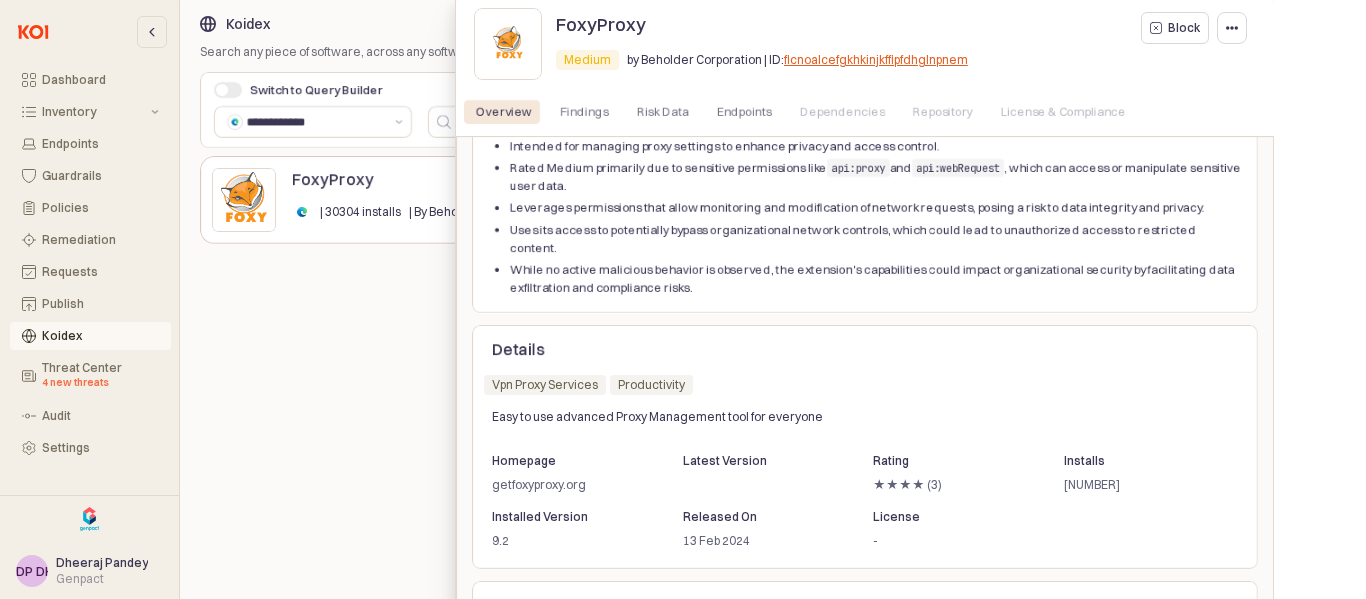 drag, startPoint x: 1358, startPoint y: 19, endPoint x: 788, endPoint y: 473, distance: 728.70844 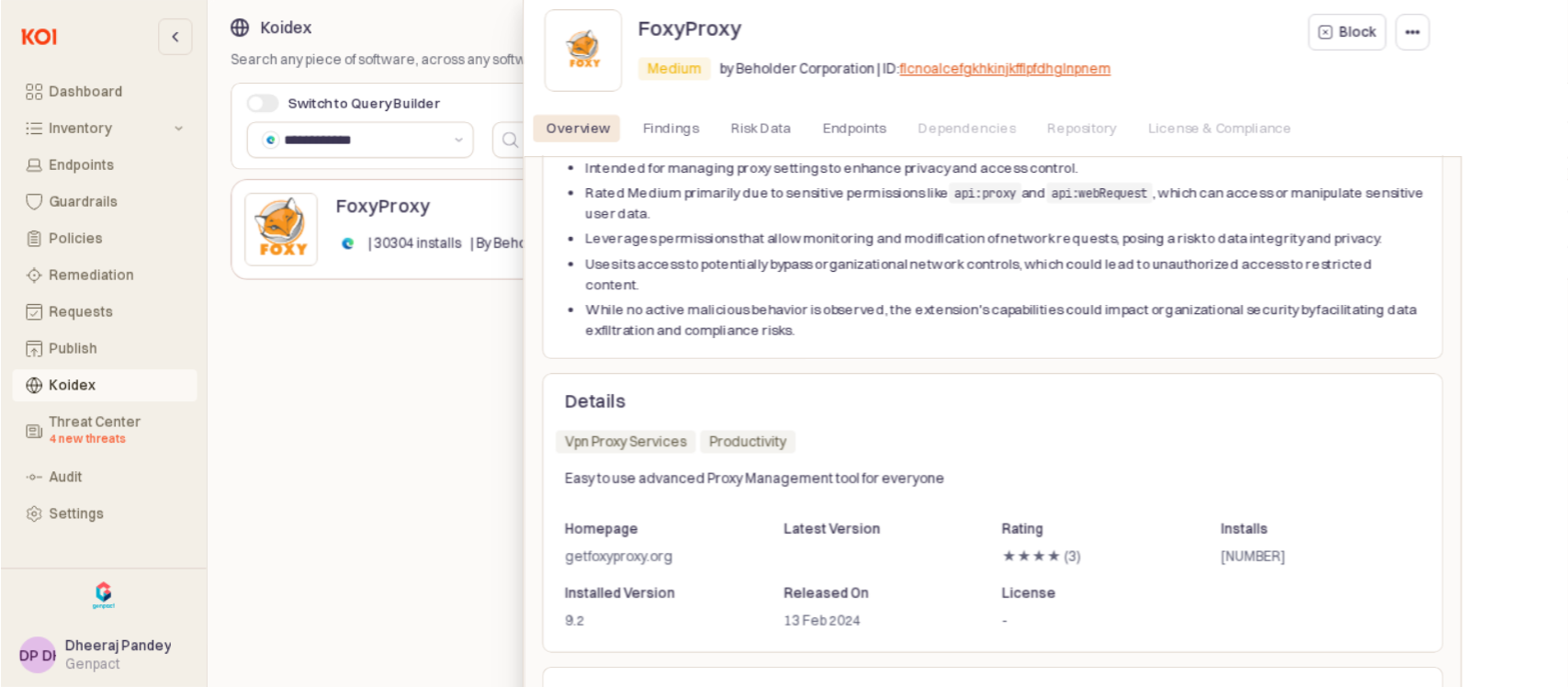 scroll, scrollTop: 122, scrollLeft: 0, axis: vertical 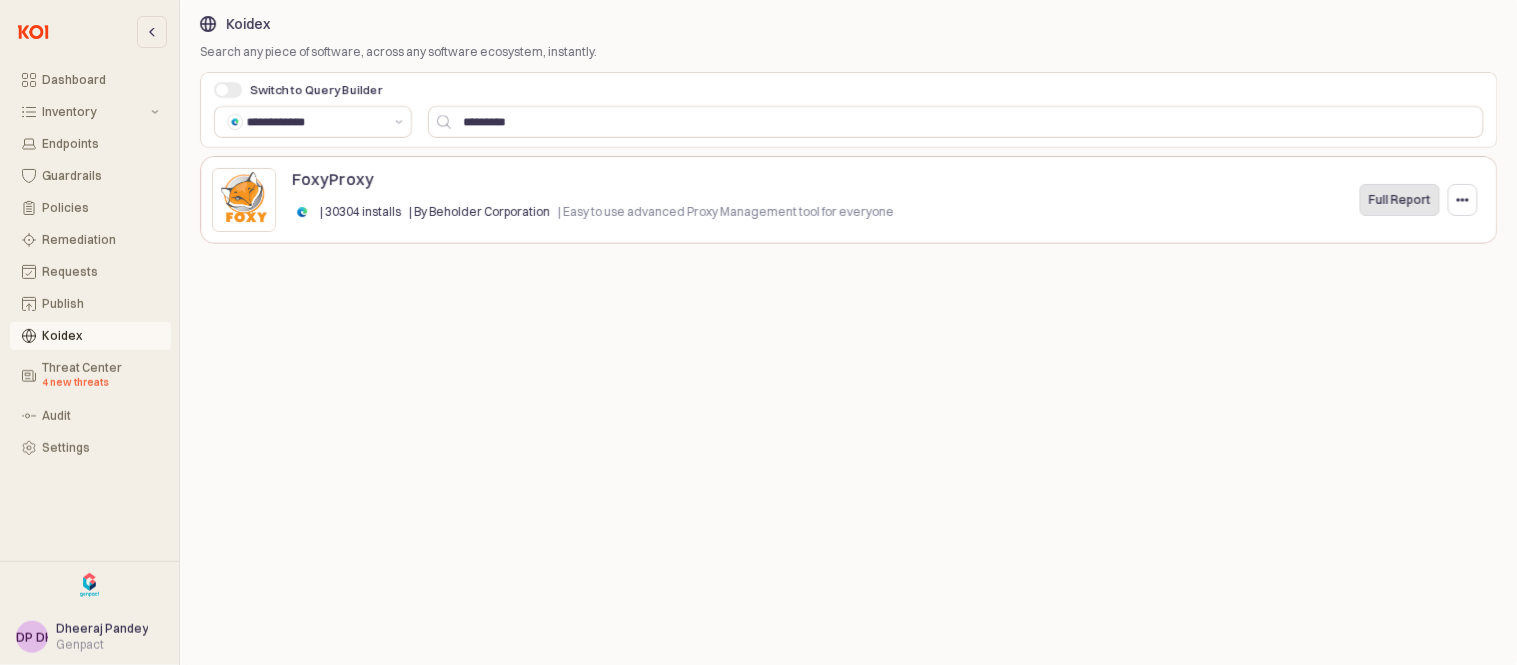 click on "Full Report" at bounding box center (1400, 200) 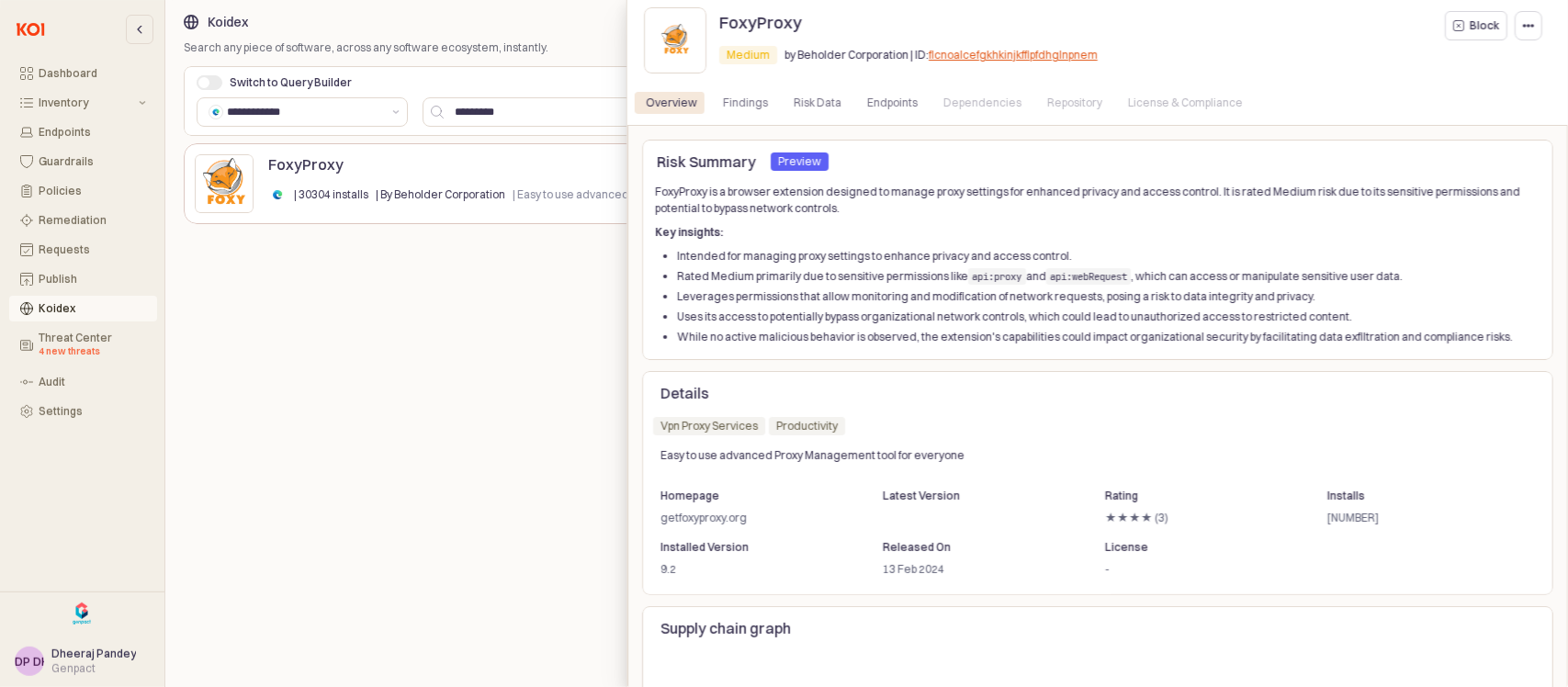 drag, startPoint x: 1316, startPoint y: 3, endPoint x: 347, endPoint y: 529, distance: 1102.5593 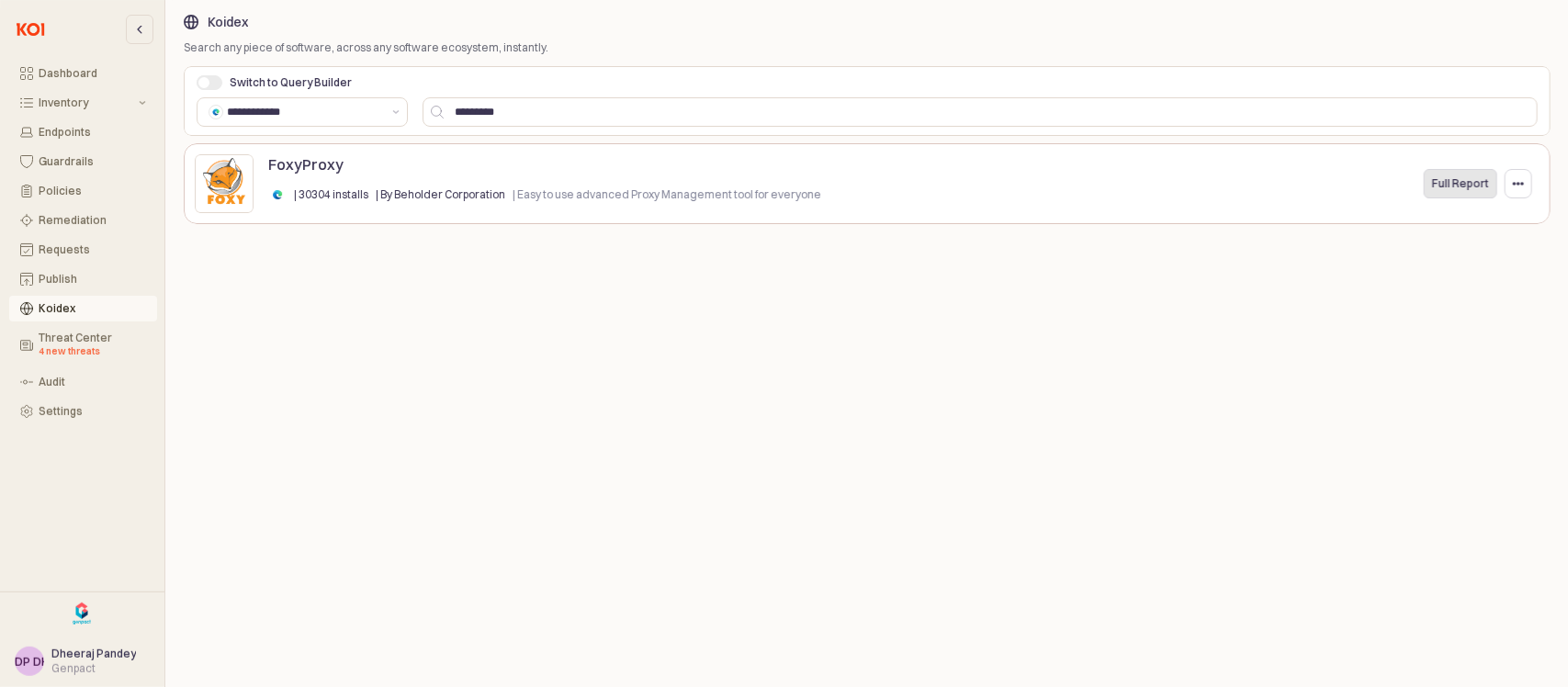 click on "Full Report" at bounding box center (1461, 184) 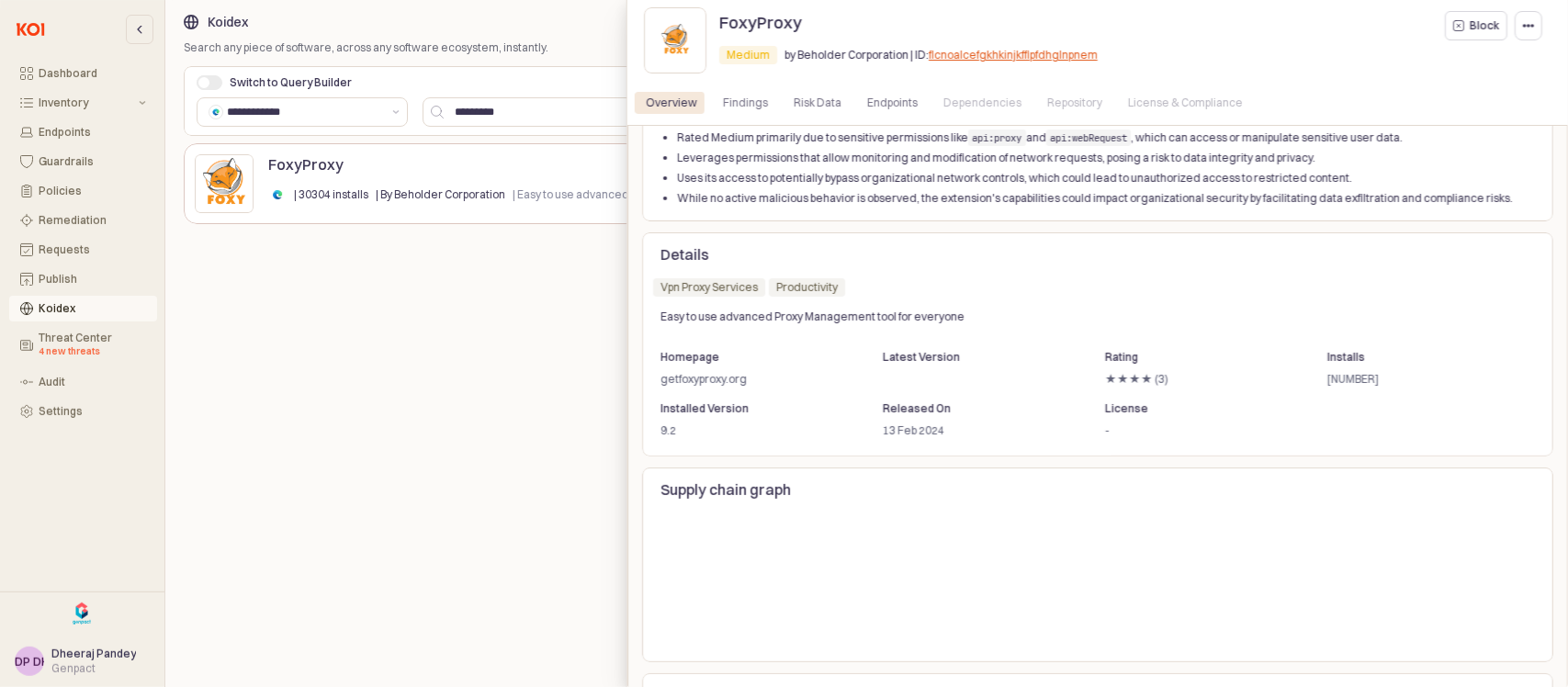 scroll, scrollTop: 152, scrollLeft: 0, axis: vertical 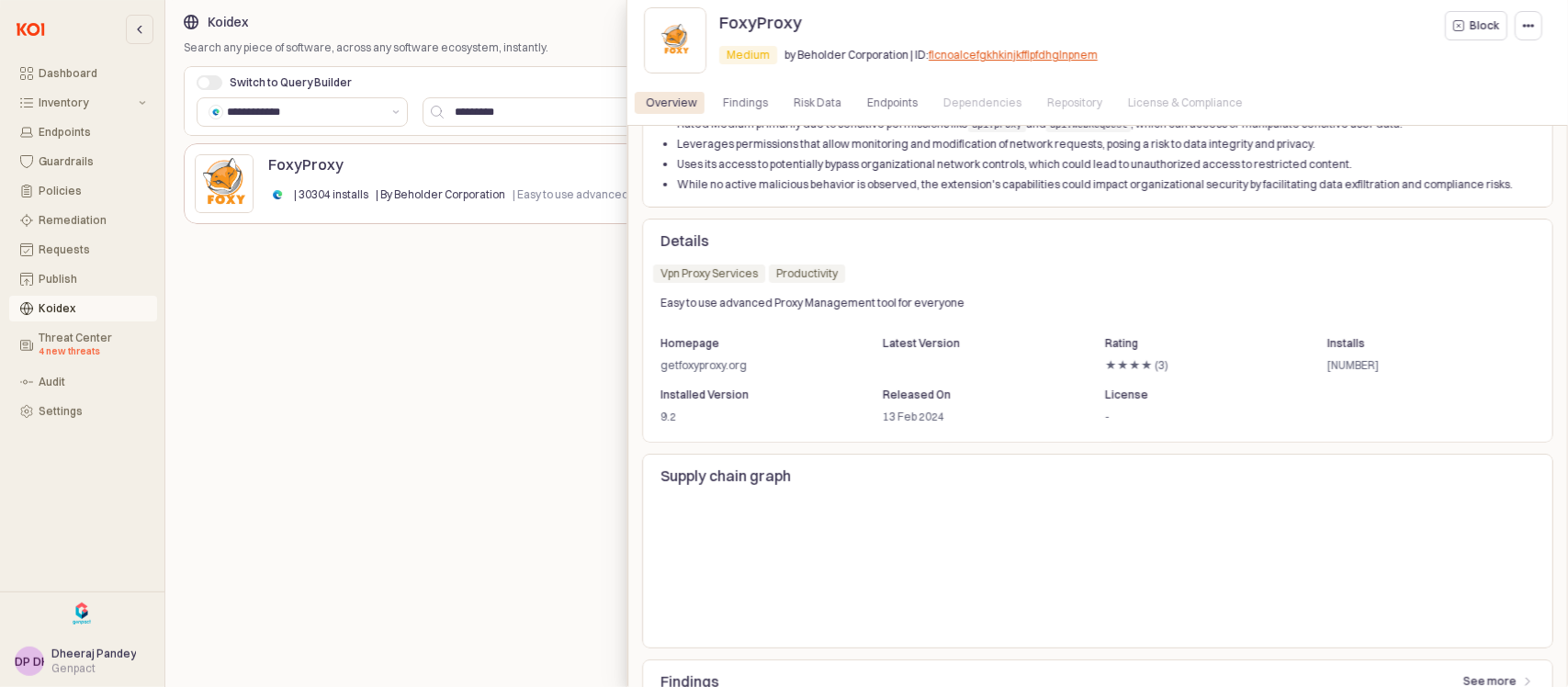 click on "flcnoalcefgkhkinjkffipfdhglnpnem" at bounding box center (1013, 54) 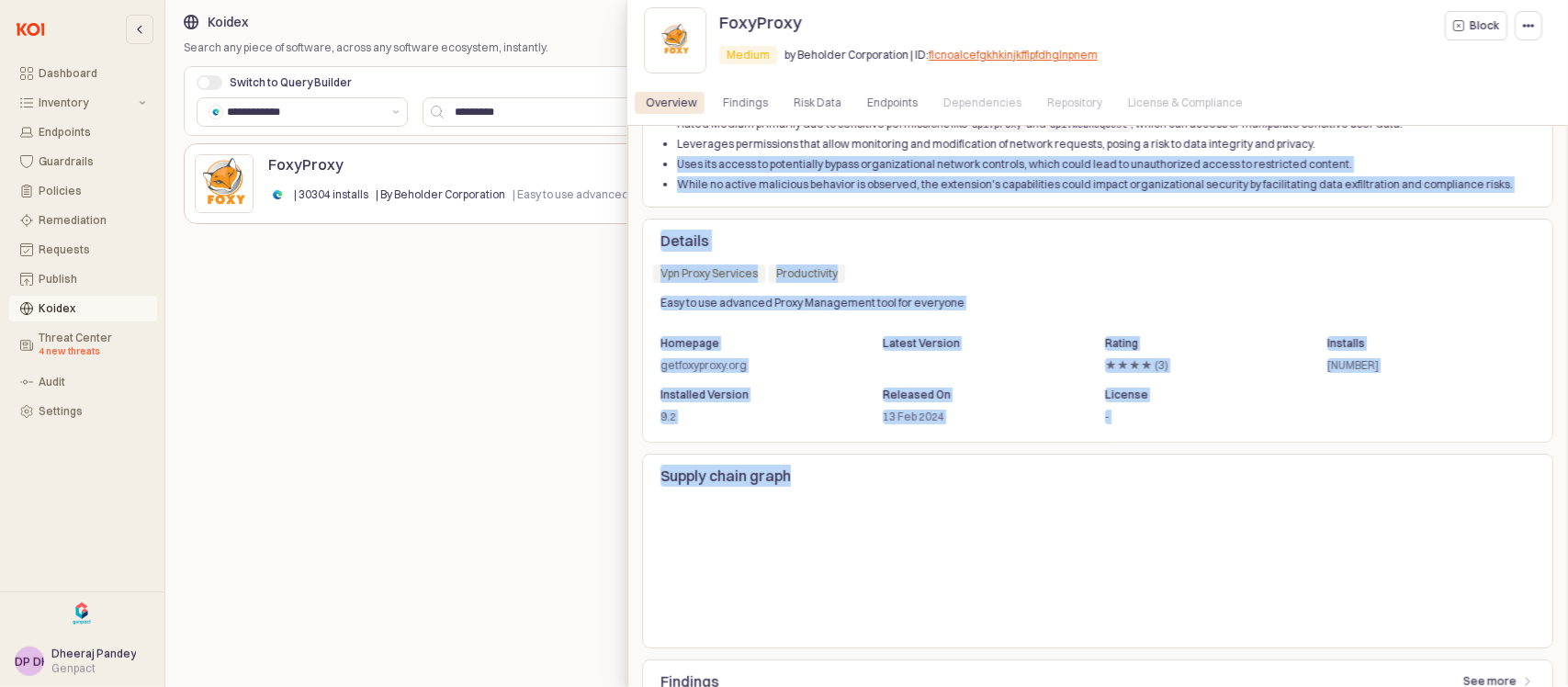drag, startPoint x: 1567, startPoint y: 551, endPoint x: 1559, endPoint y: 147, distance: 404.0792 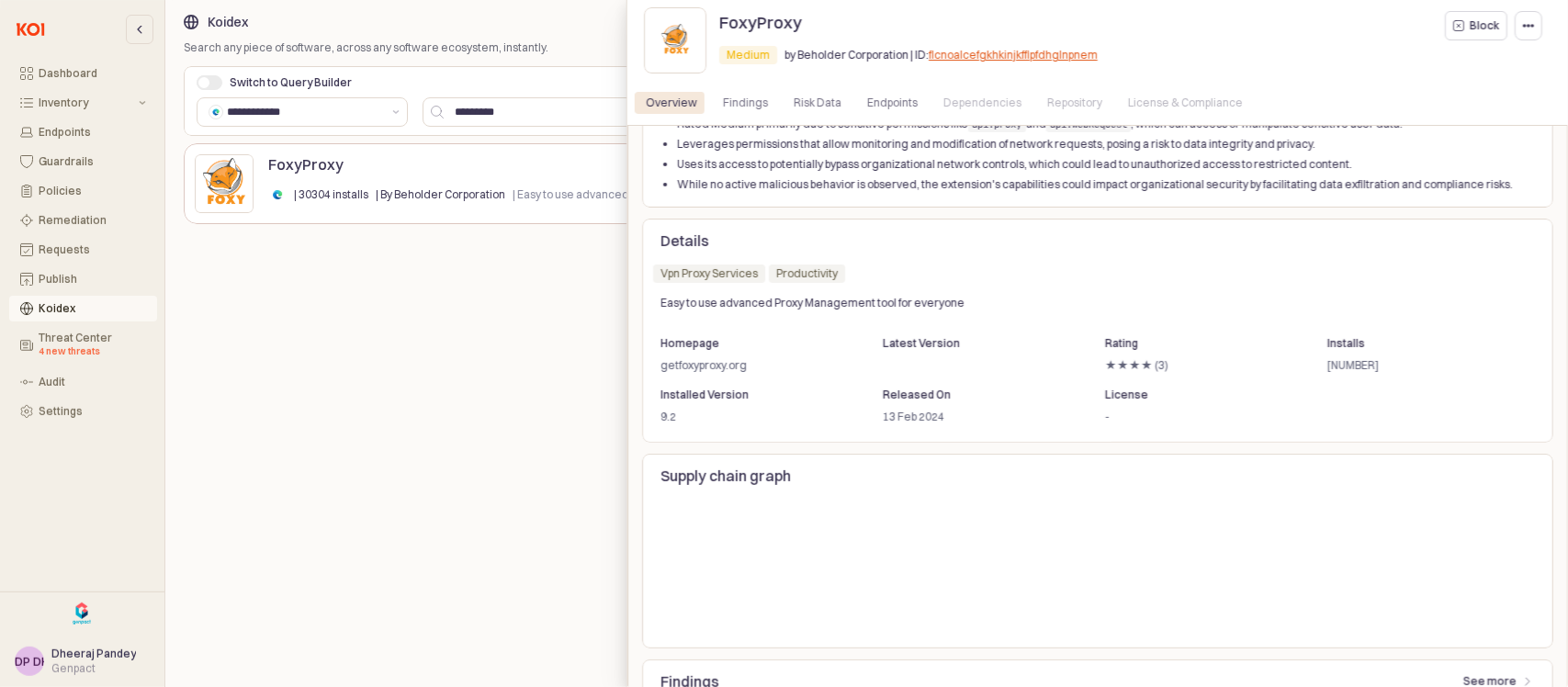 click at bounding box center (784, 344) 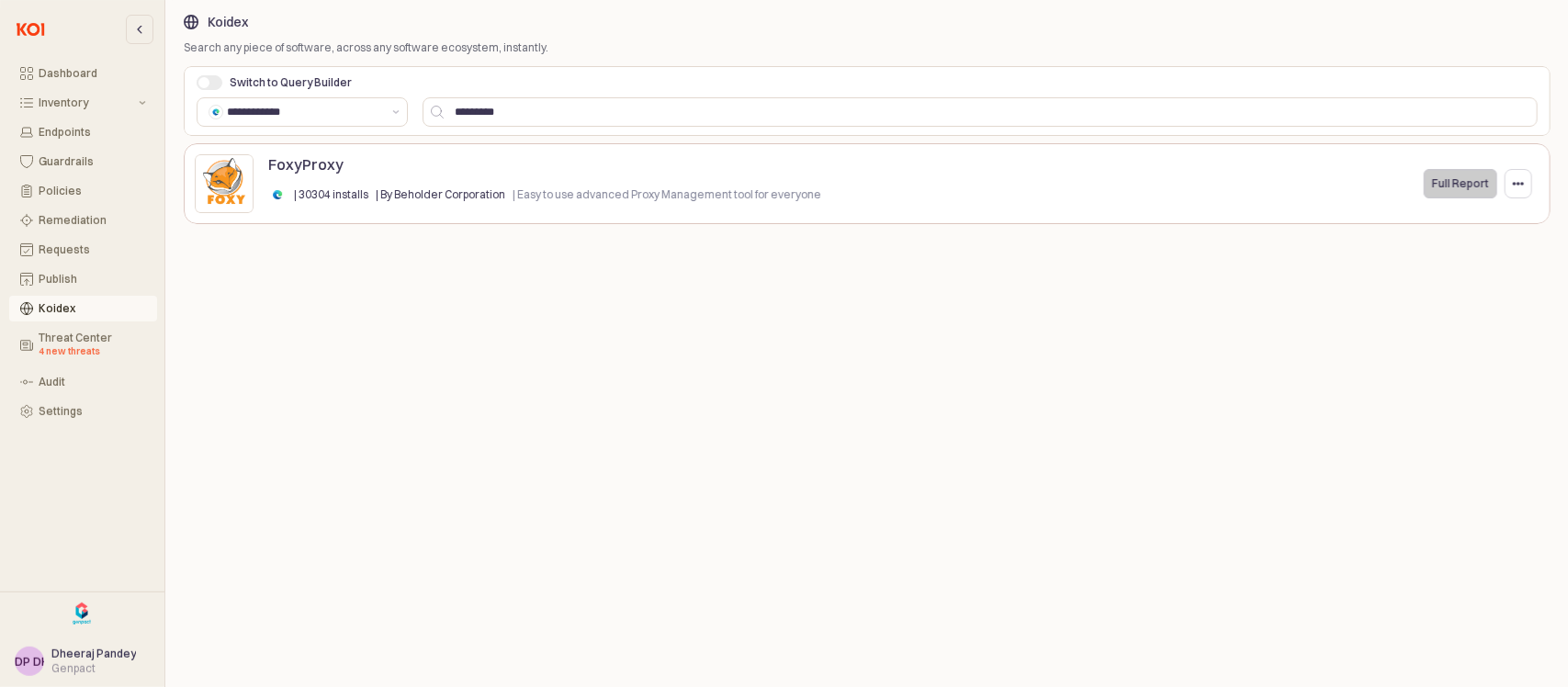 click on "Full Report" at bounding box center (1461, 184) 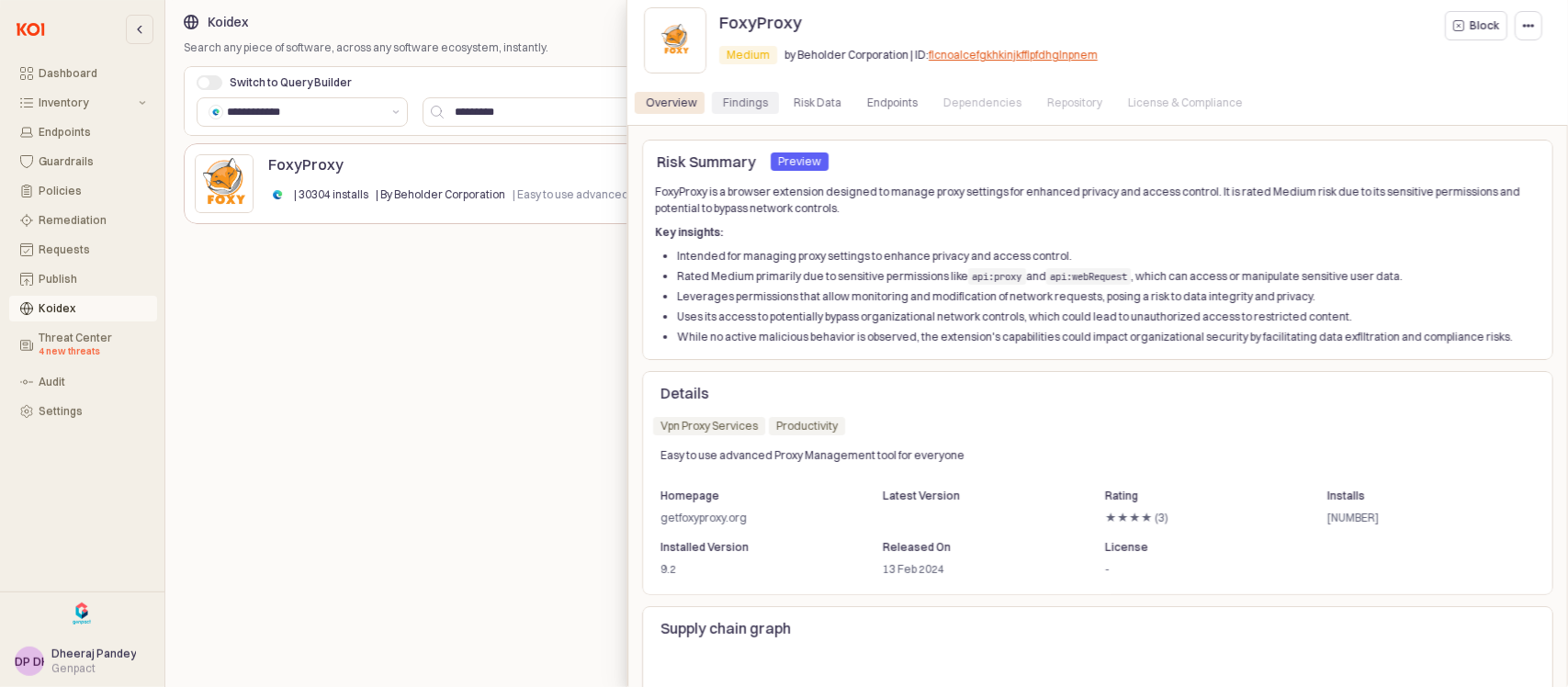 click on "Findings" at bounding box center (745, 103) 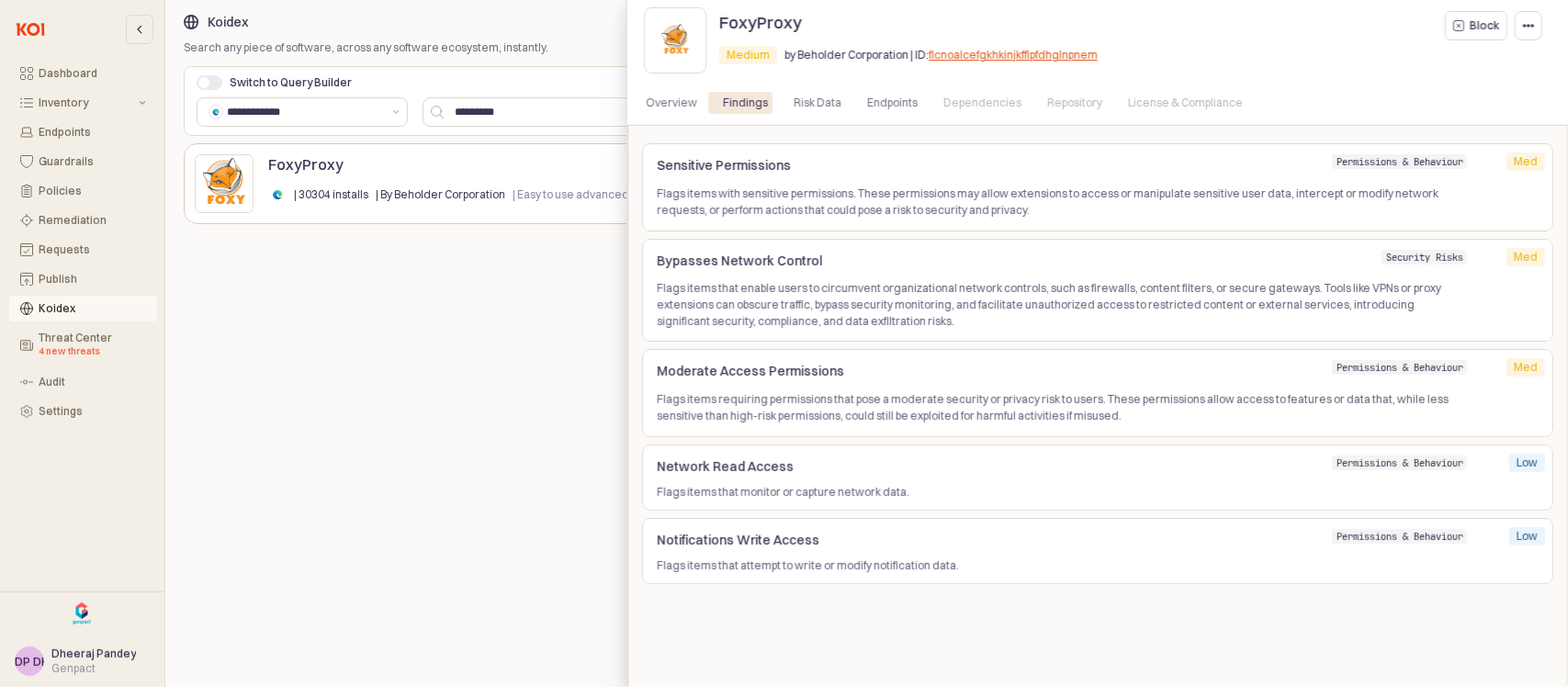 click at bounding box center [784, 344] 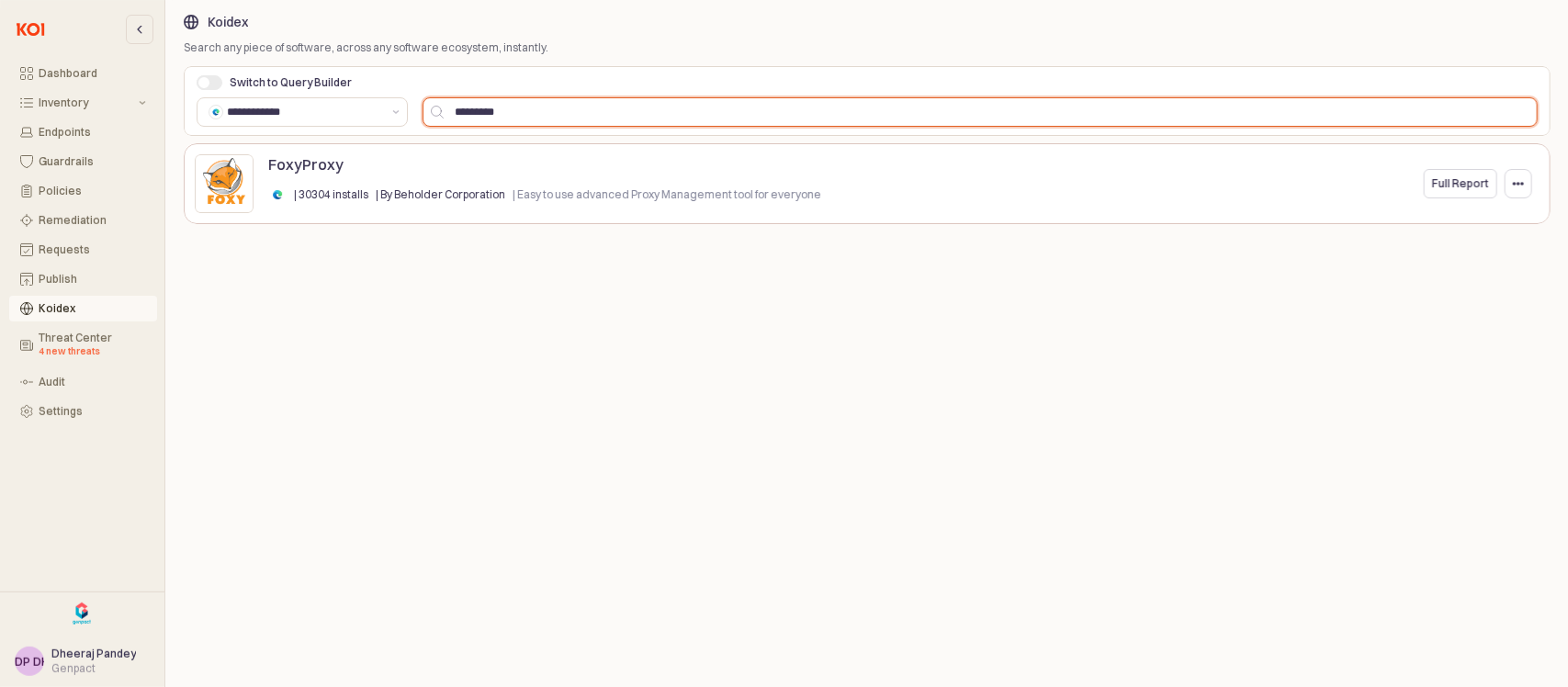 drag, startPoint x: 525, startPoint y: 108, endPoint x: 420, endPoint y: 106, distance: 105.01905 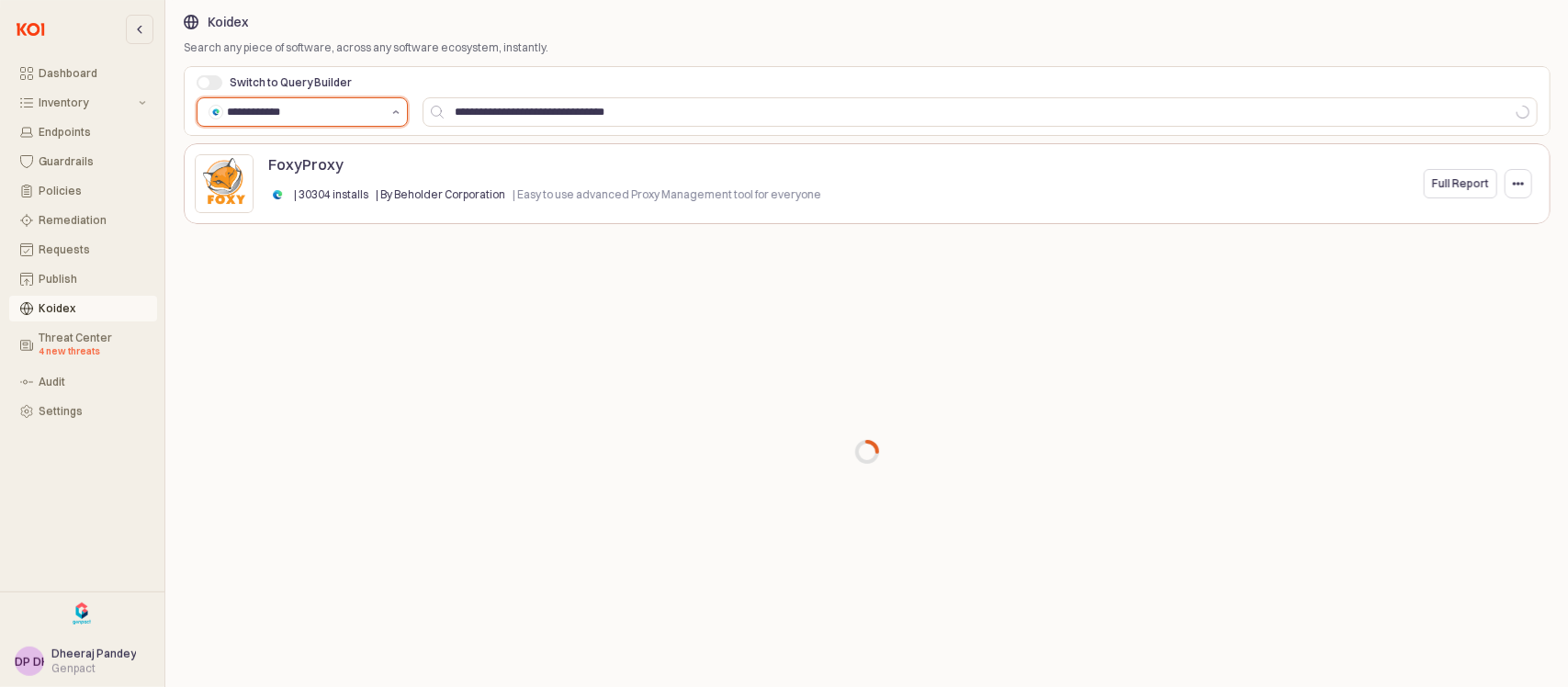 click at bounding box center [396, 112] 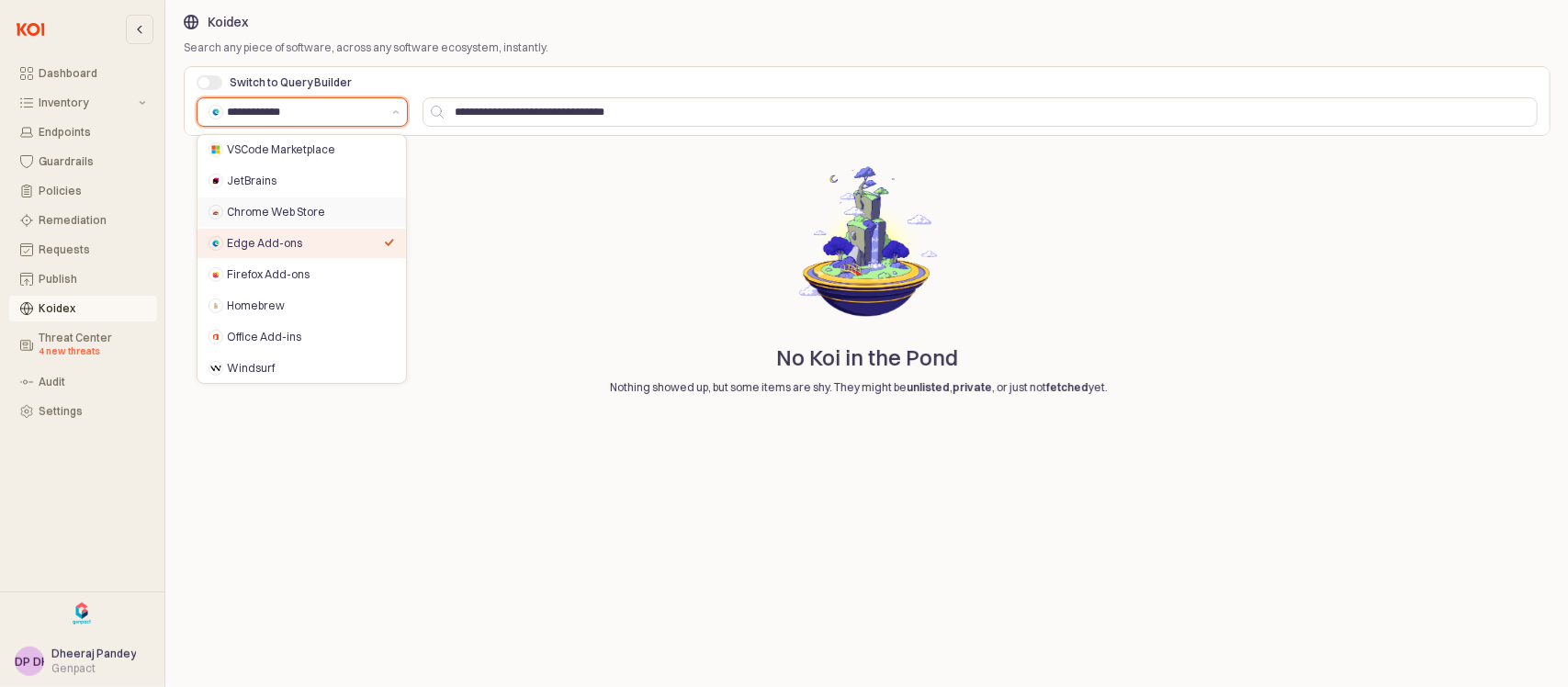 click on "Chrome Web Store" at bounding box center [305, 212] 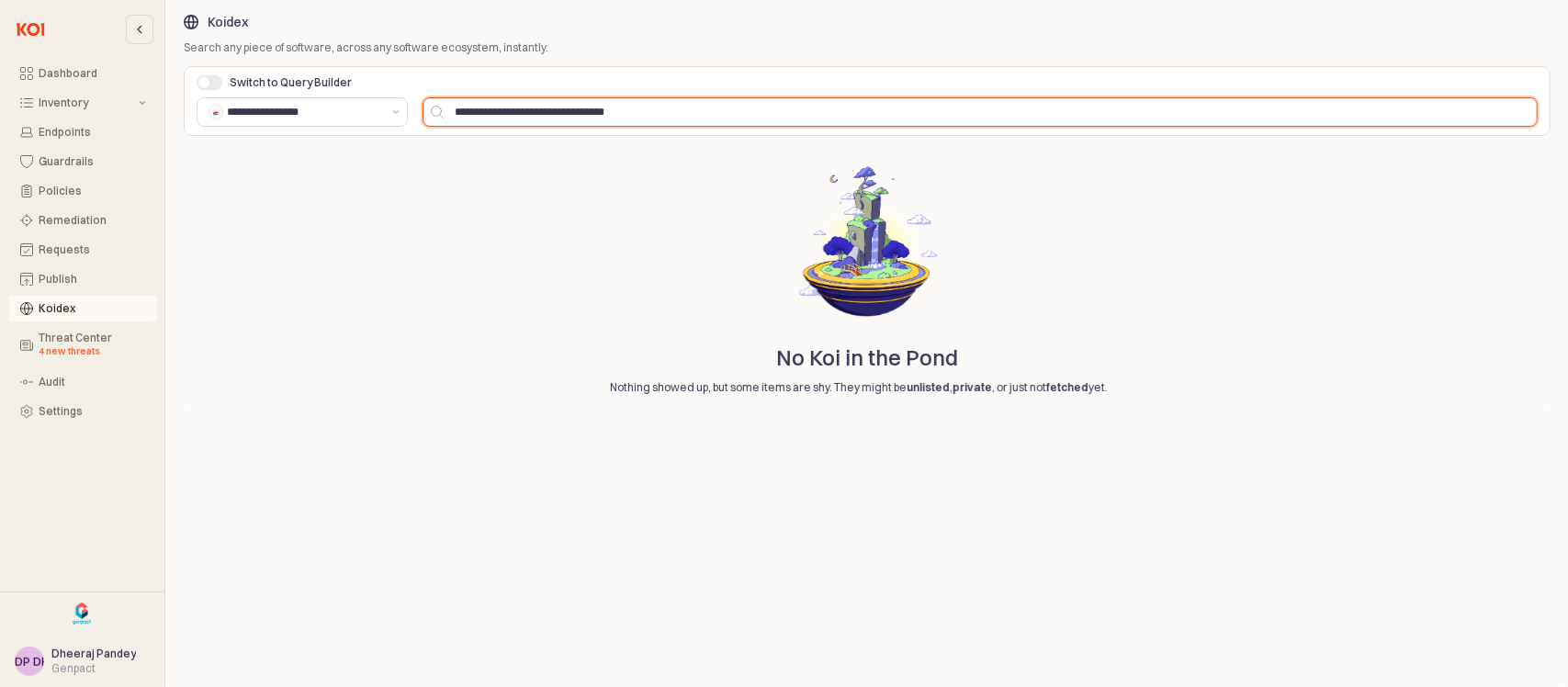 click on "**********" at bounding box center [990, 112] 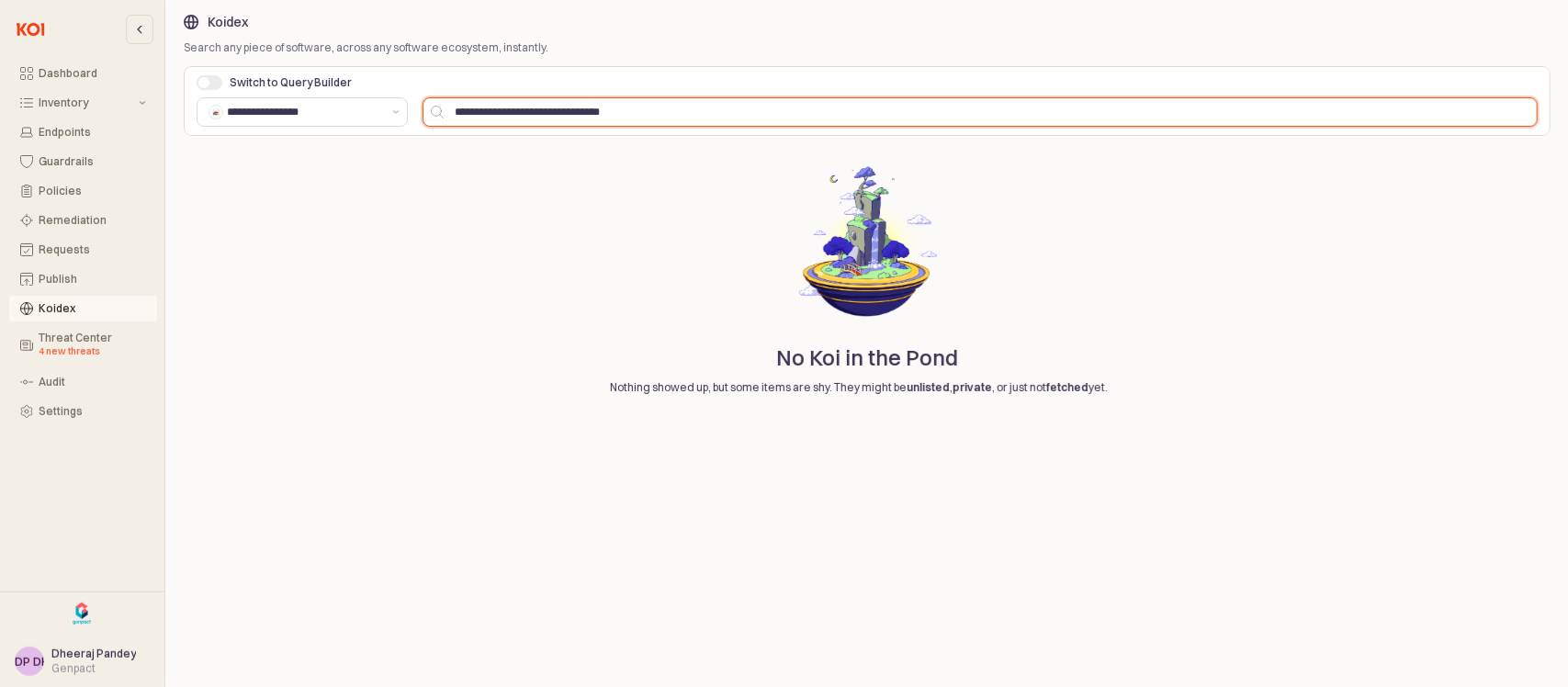 type on "**********" 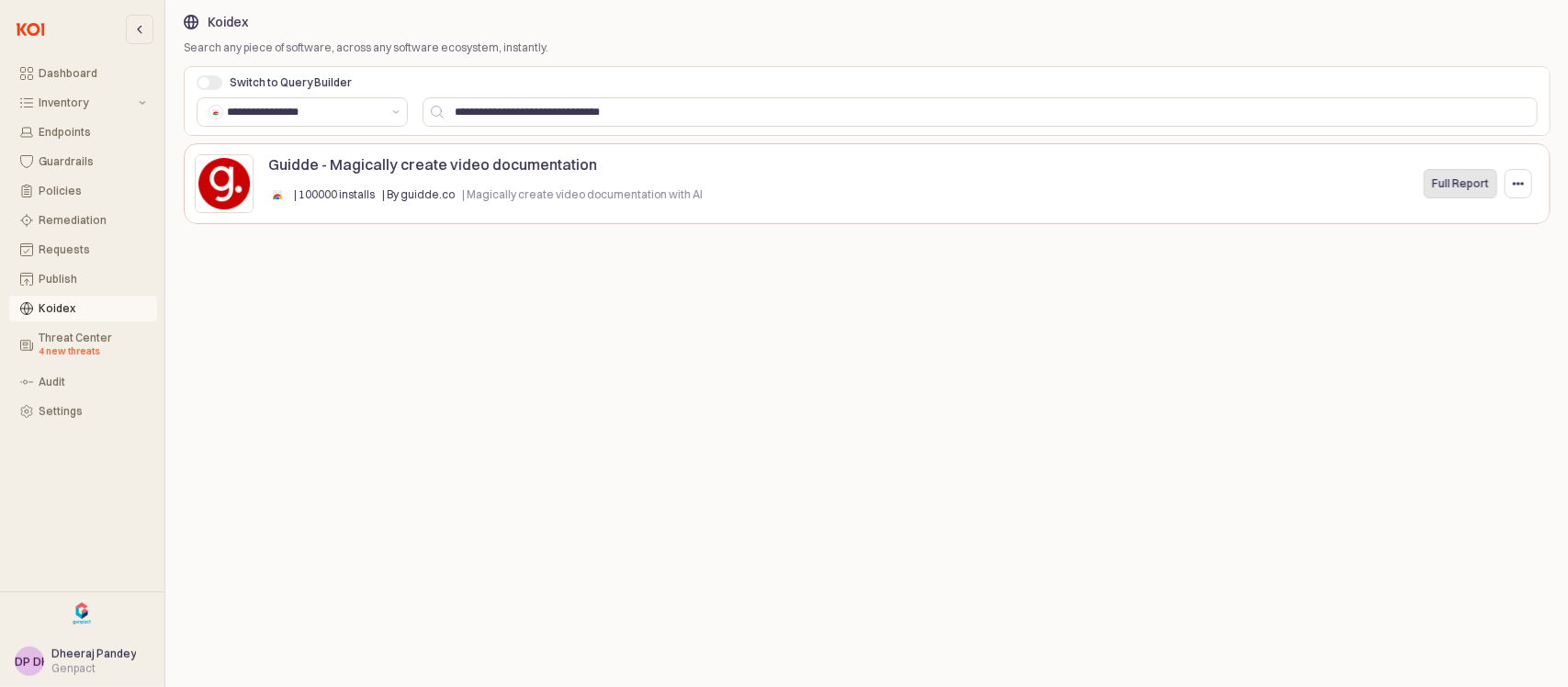 click on "Full Report" at bounding box center [1461, 184] 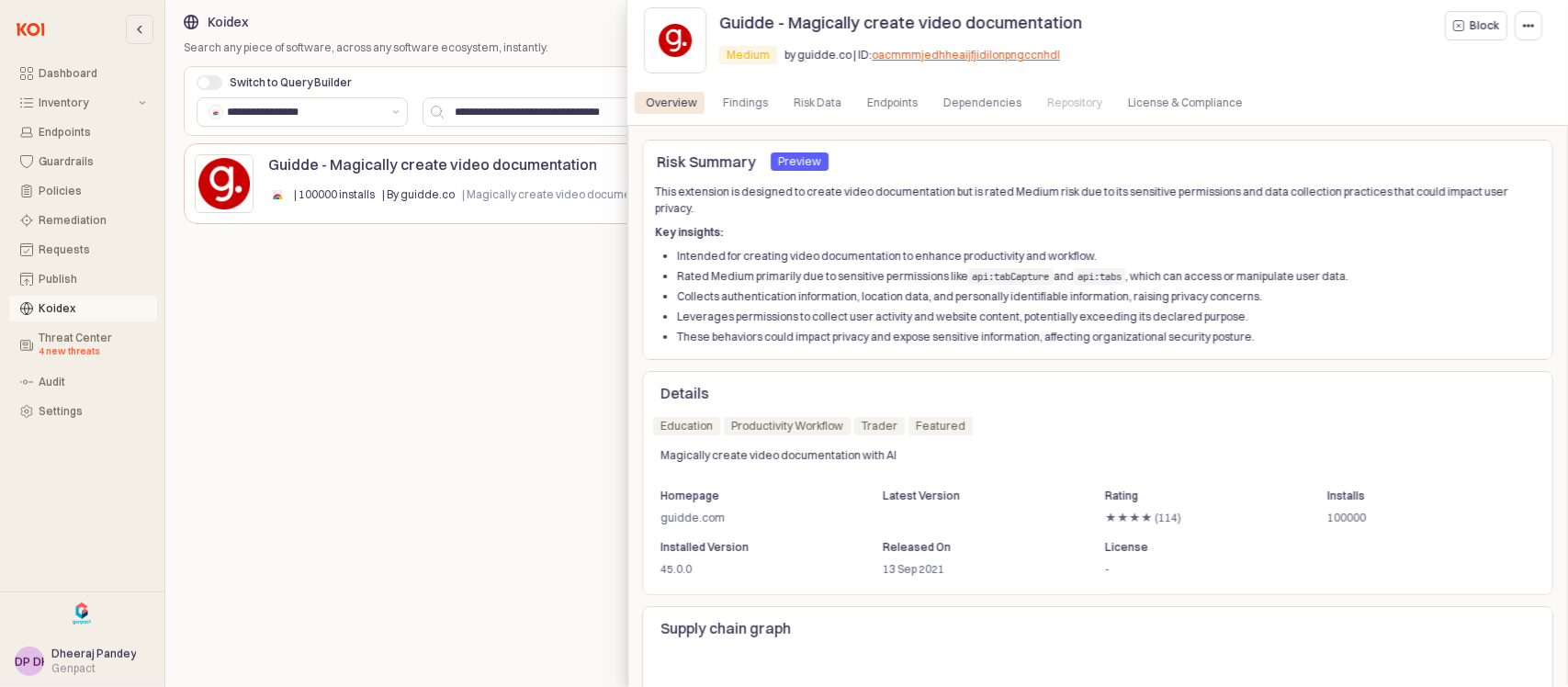 click on "oacmmmjedhheaijfjidilonpngccnhdl" at bounding box center (965, 54) 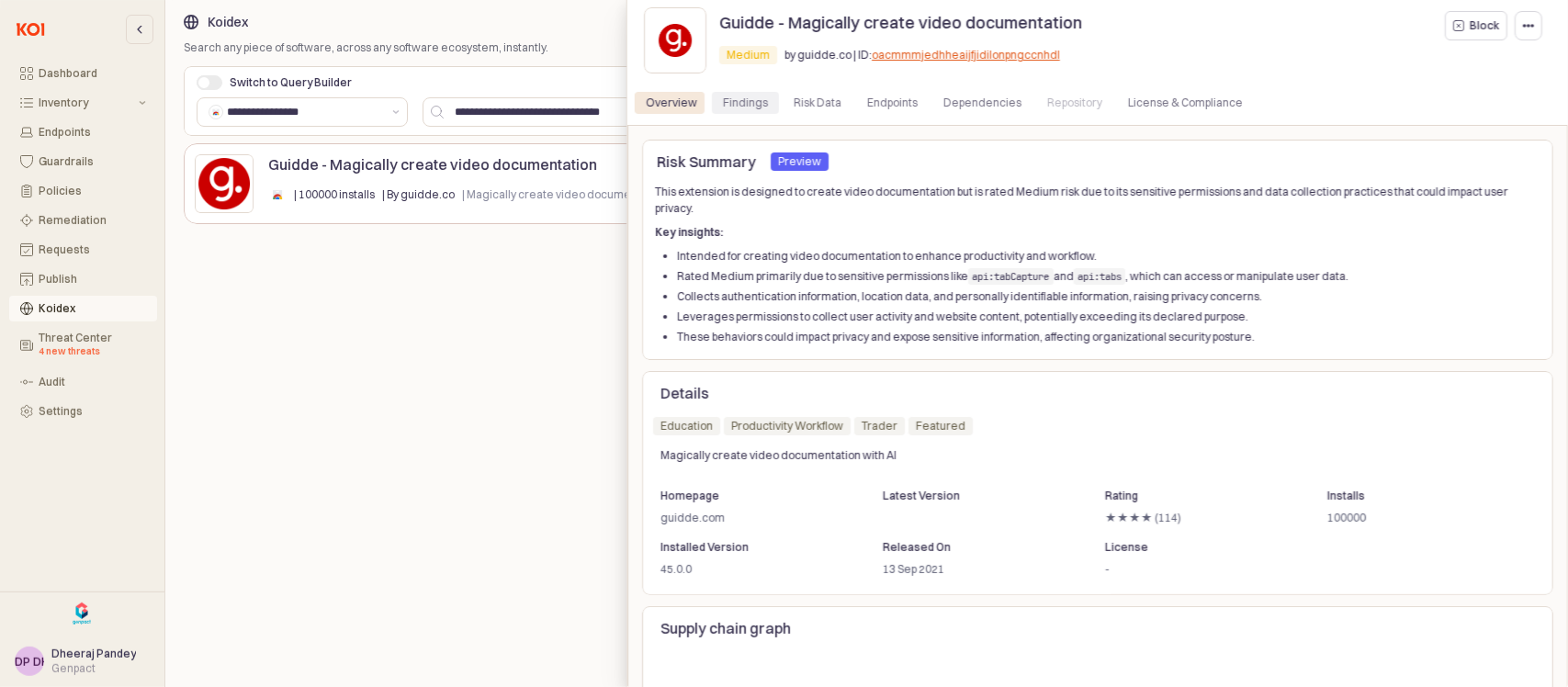 click on "Findings" at bounding box center (745, 103) 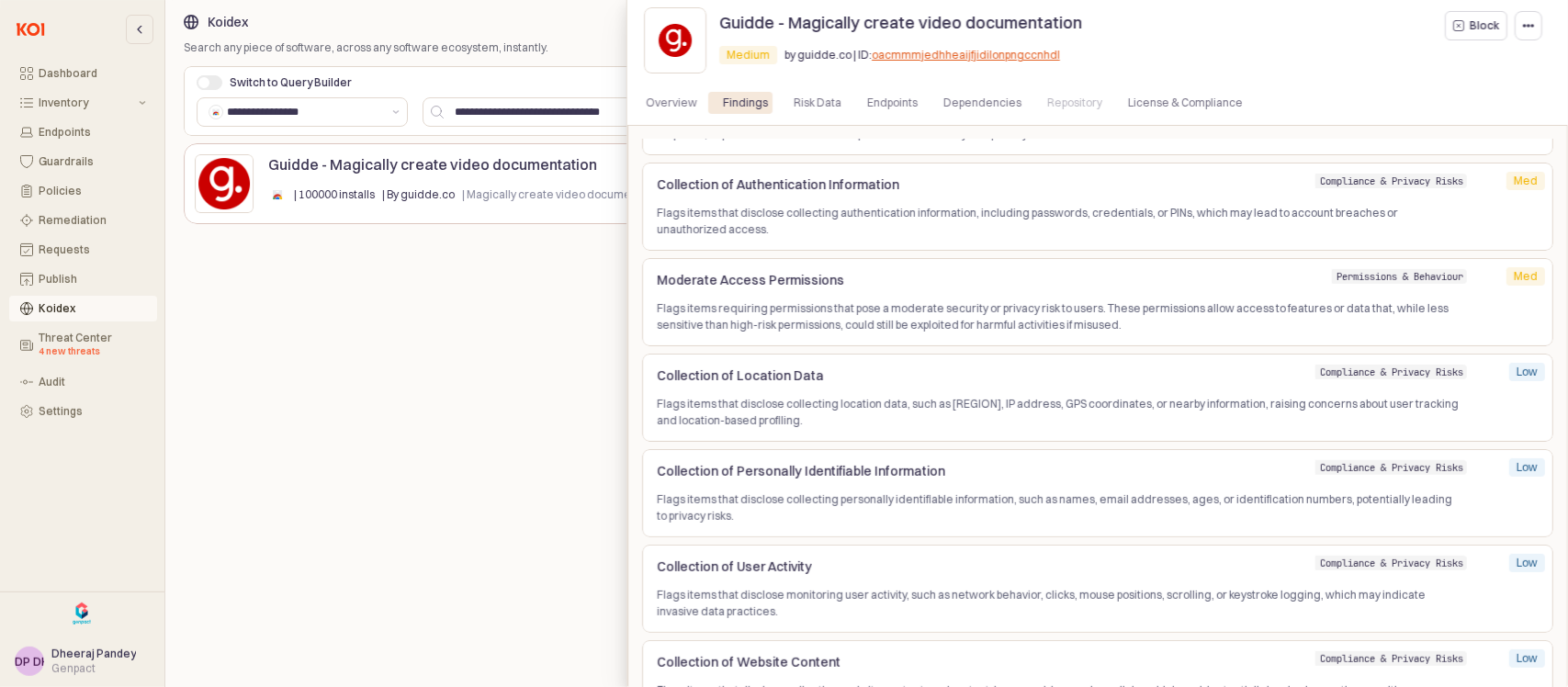 scroll, scrollTop: 87, scrollLeft: 0, axis: vertical 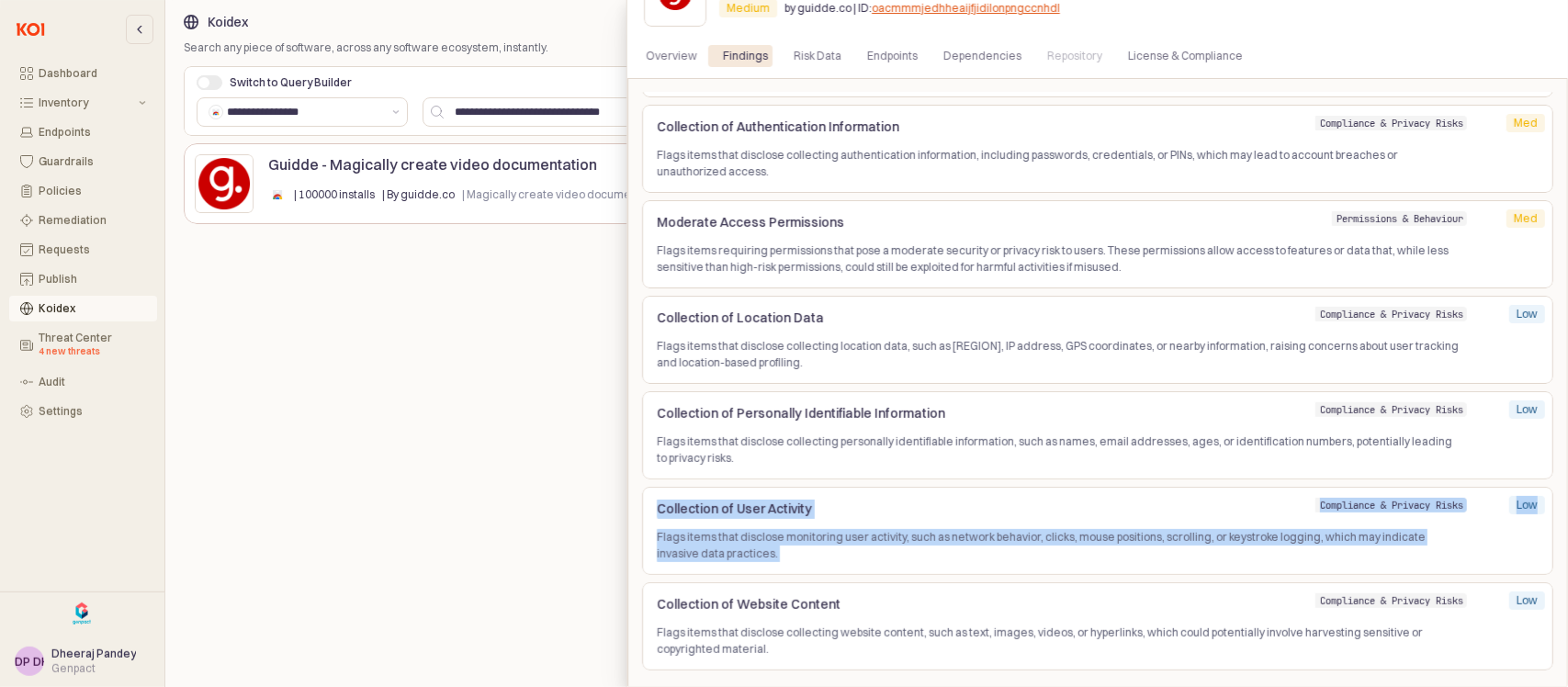 drag, startPoint x: 1567, startPoint y: 549, endPoint x: 1567, endPoint y: 630, distance: 81 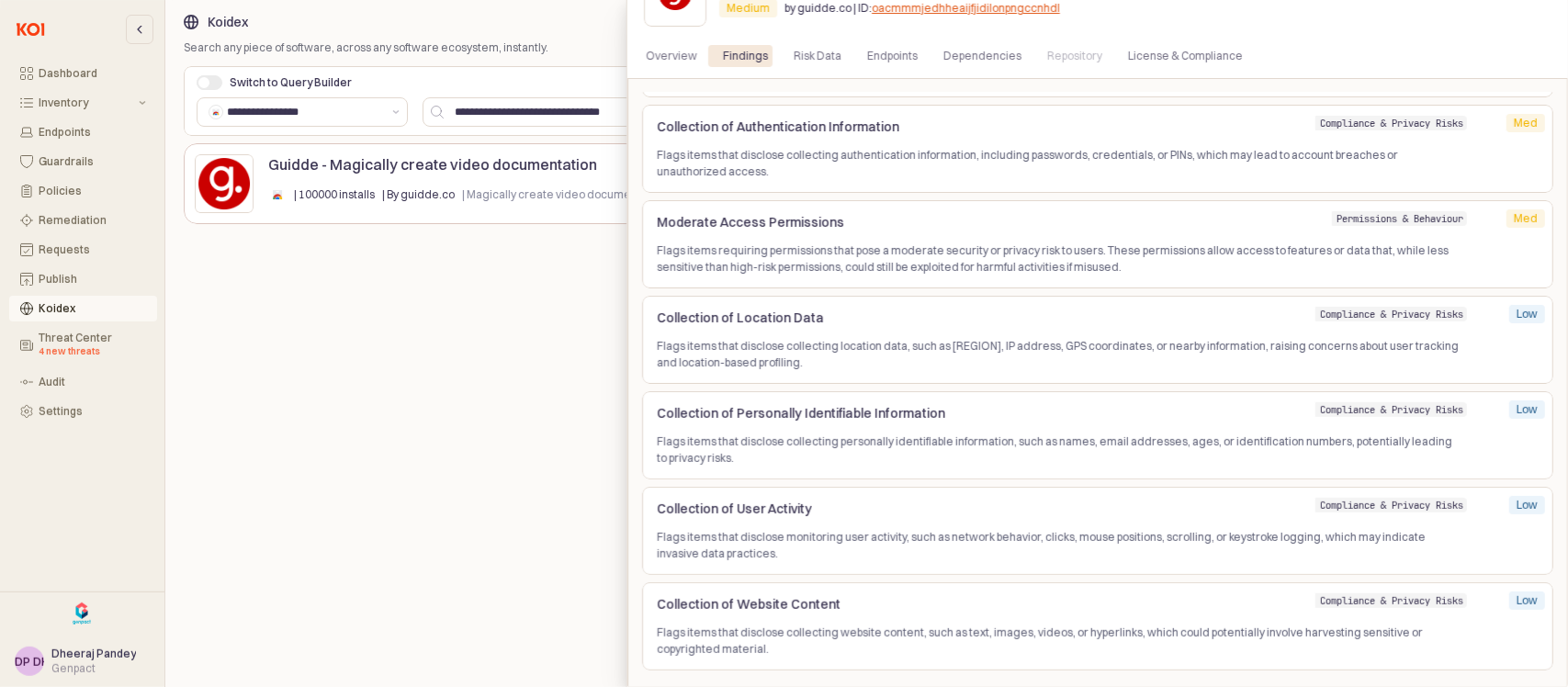 click at bounding box center [784, 344] 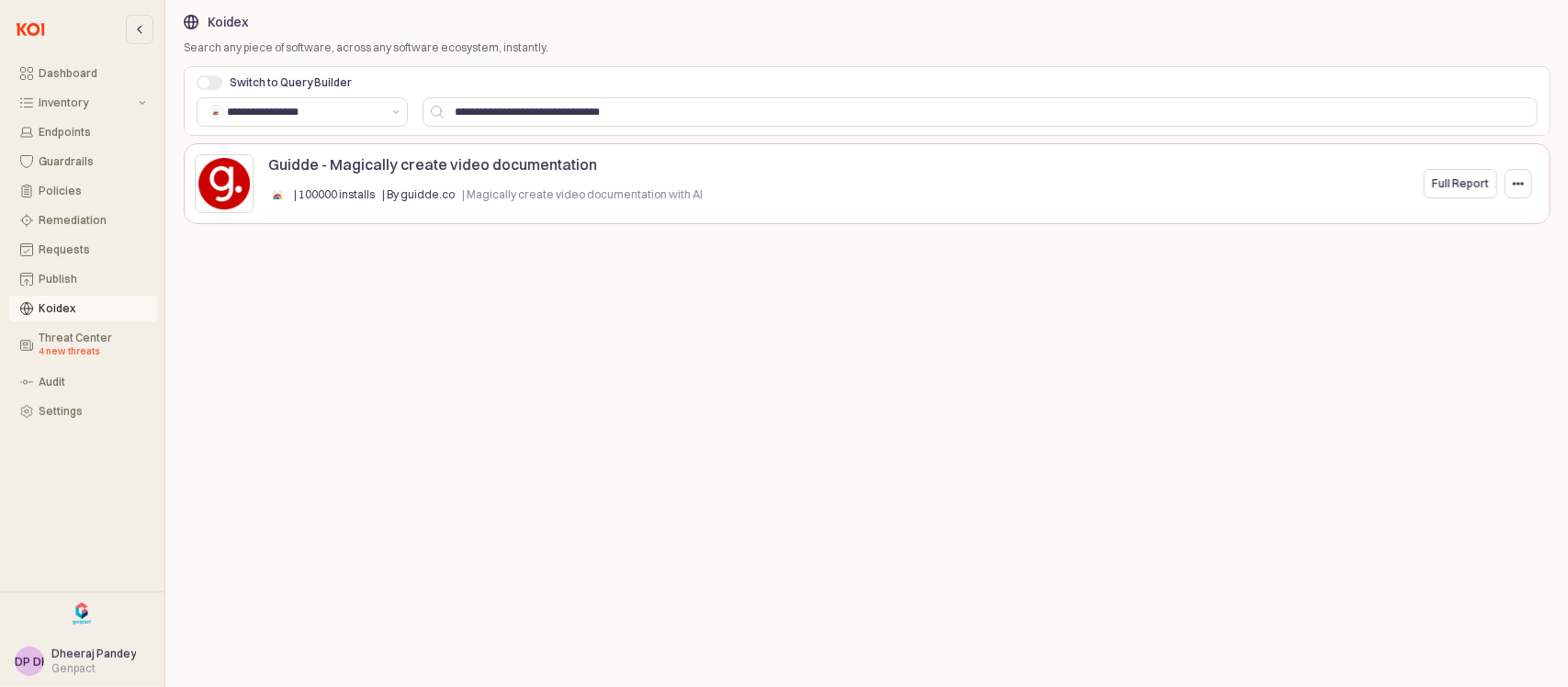 click on "Guidde - Magically create video documentation | 100000 installs |  By guidde.co | Magically create video documentation with AI Full Report" at bounding box center [867, 452] 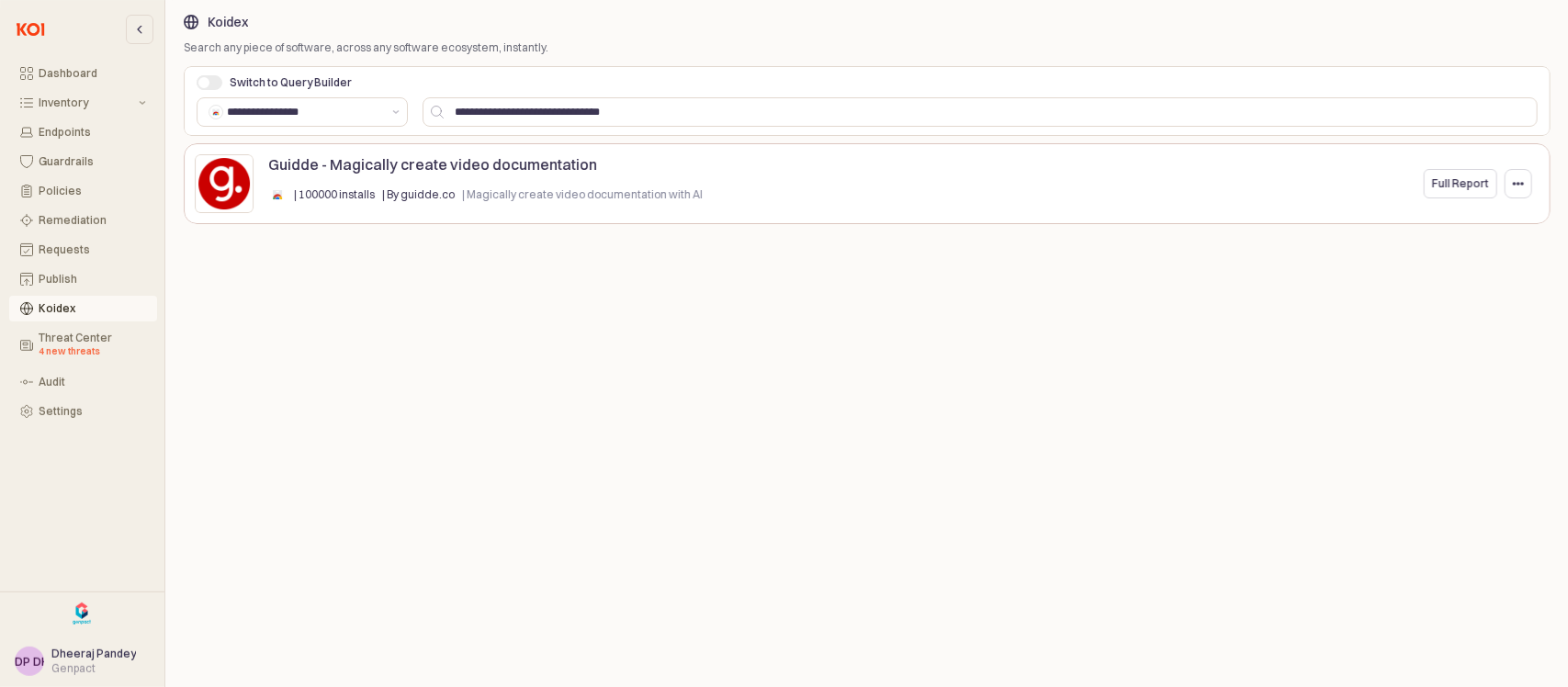 click on "Guidde - Magically create video documentation | 100000 installs |  By guidde.co | Magically create video documentation with AI Full Report" at bounding box center [867, 452] 